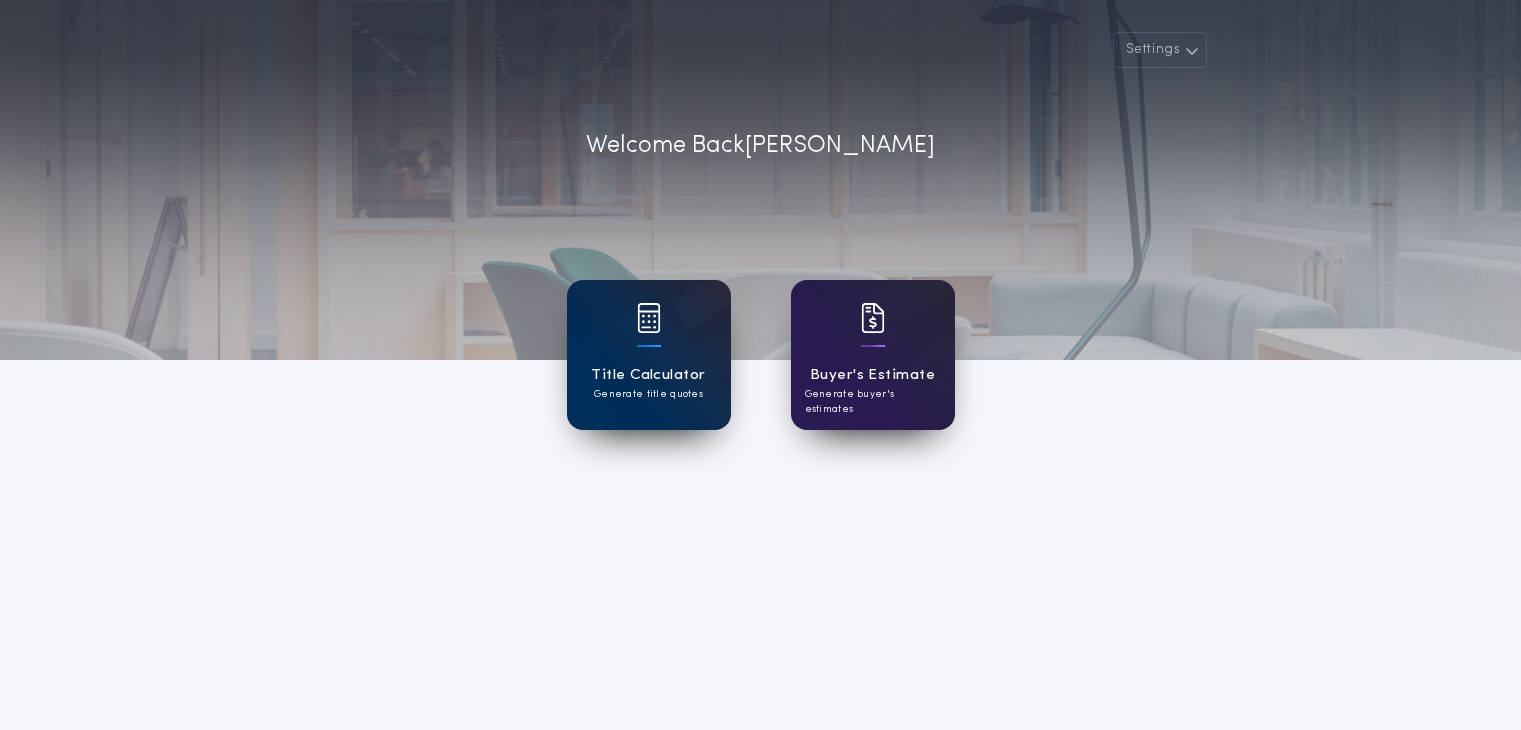 scroll, scrollTop: 0, scrollLeft: 0, axis: both 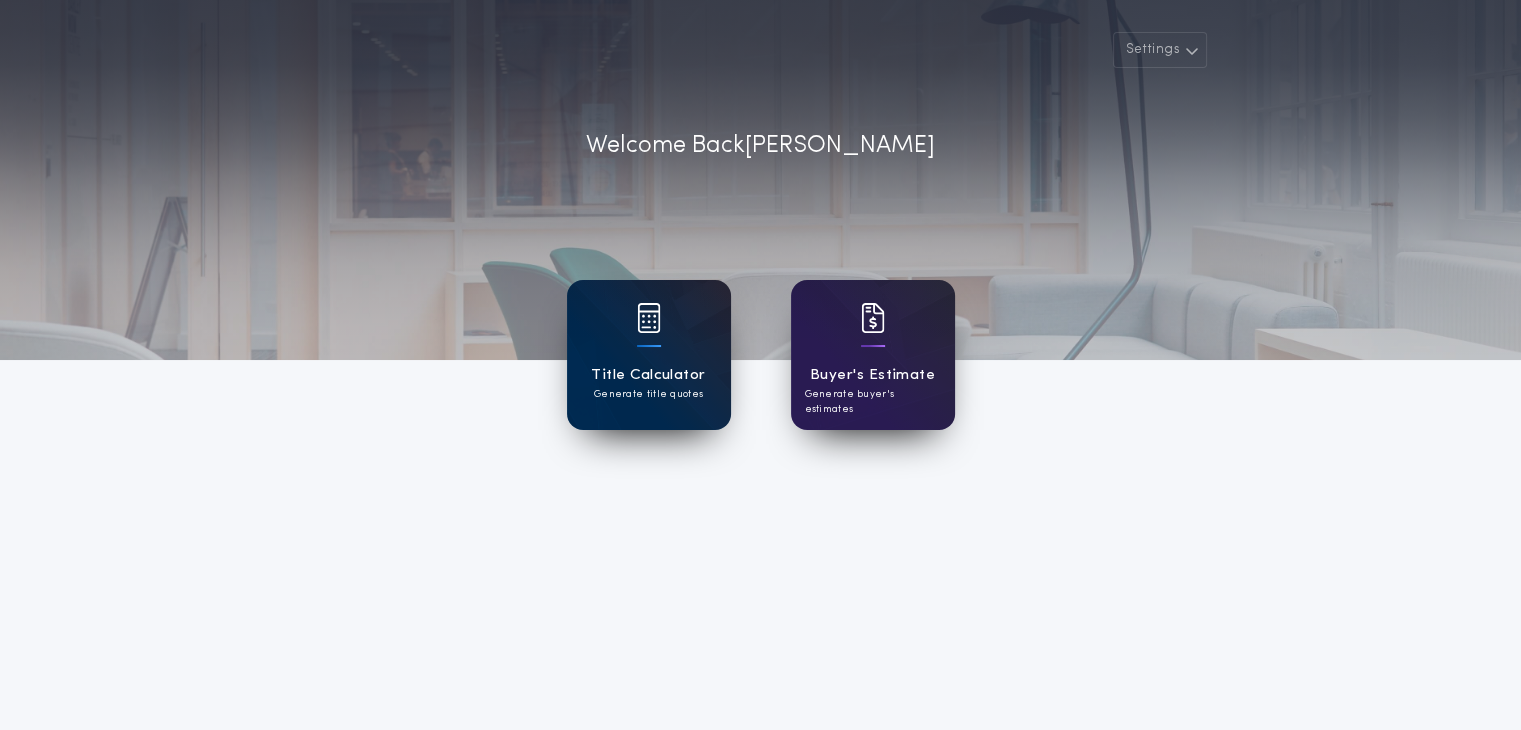 click on "Title Calculator" at bounding box center (648, 375) 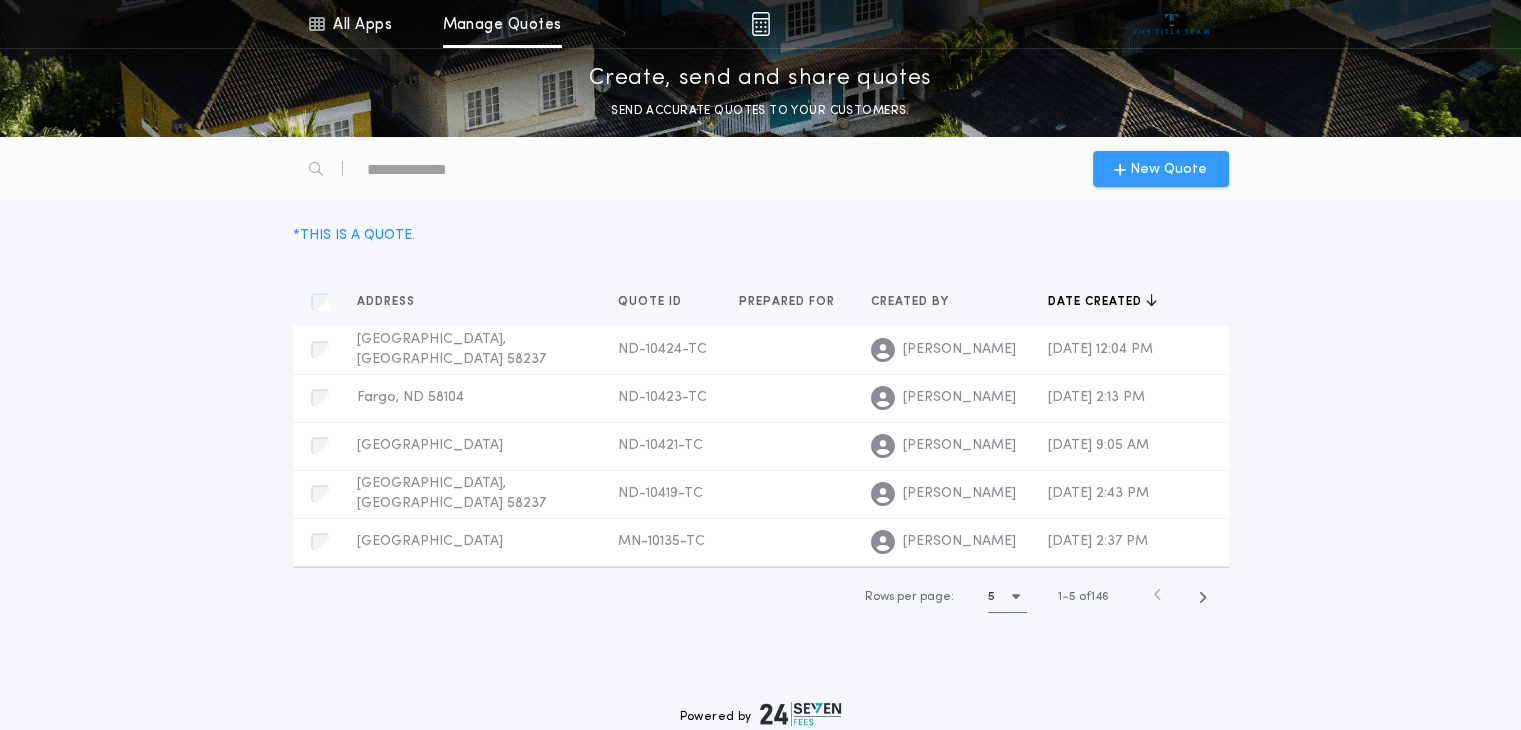 click on "New Quote" at bounding box center (1168, 169) 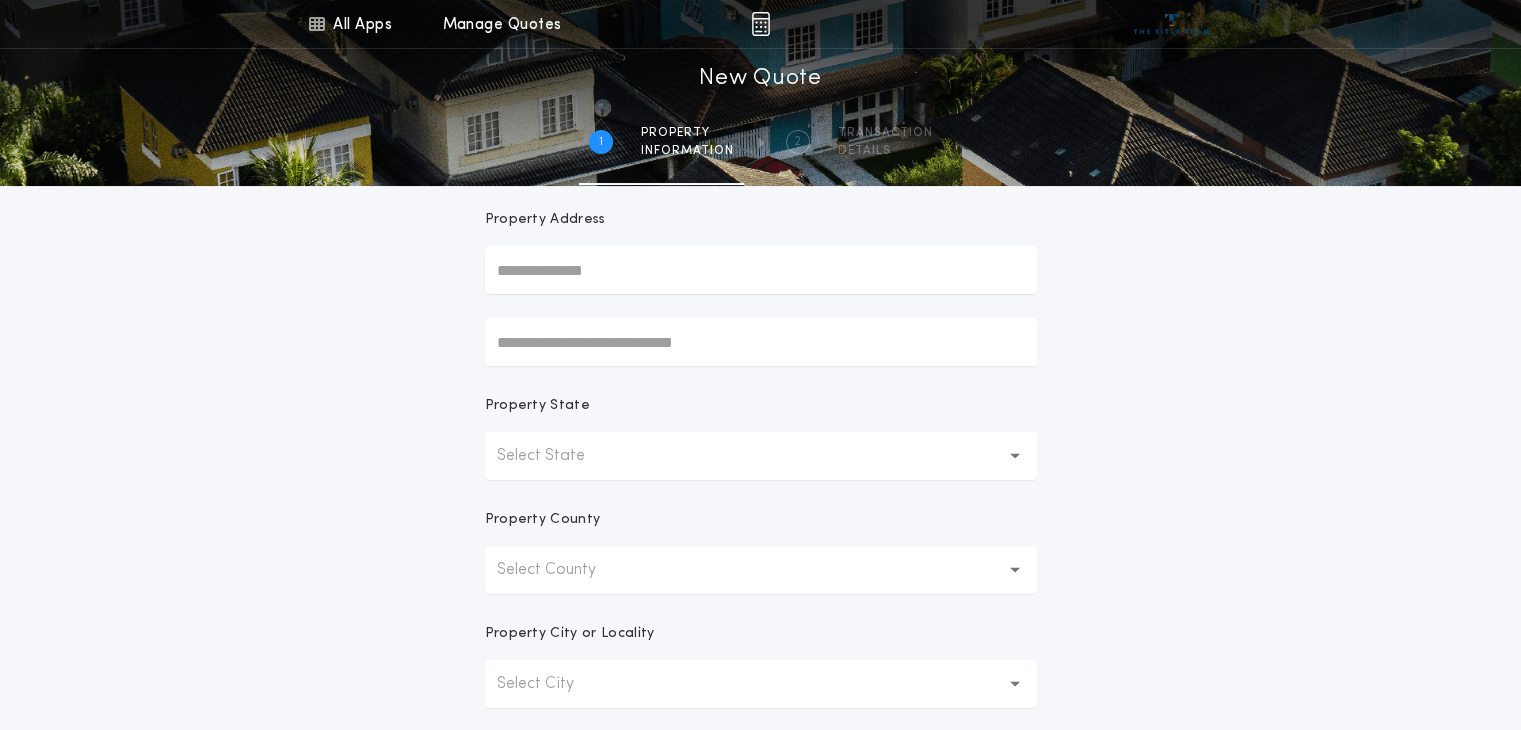 scroll, scrollTop: 200, scrollLeft: 0, axis: vertical 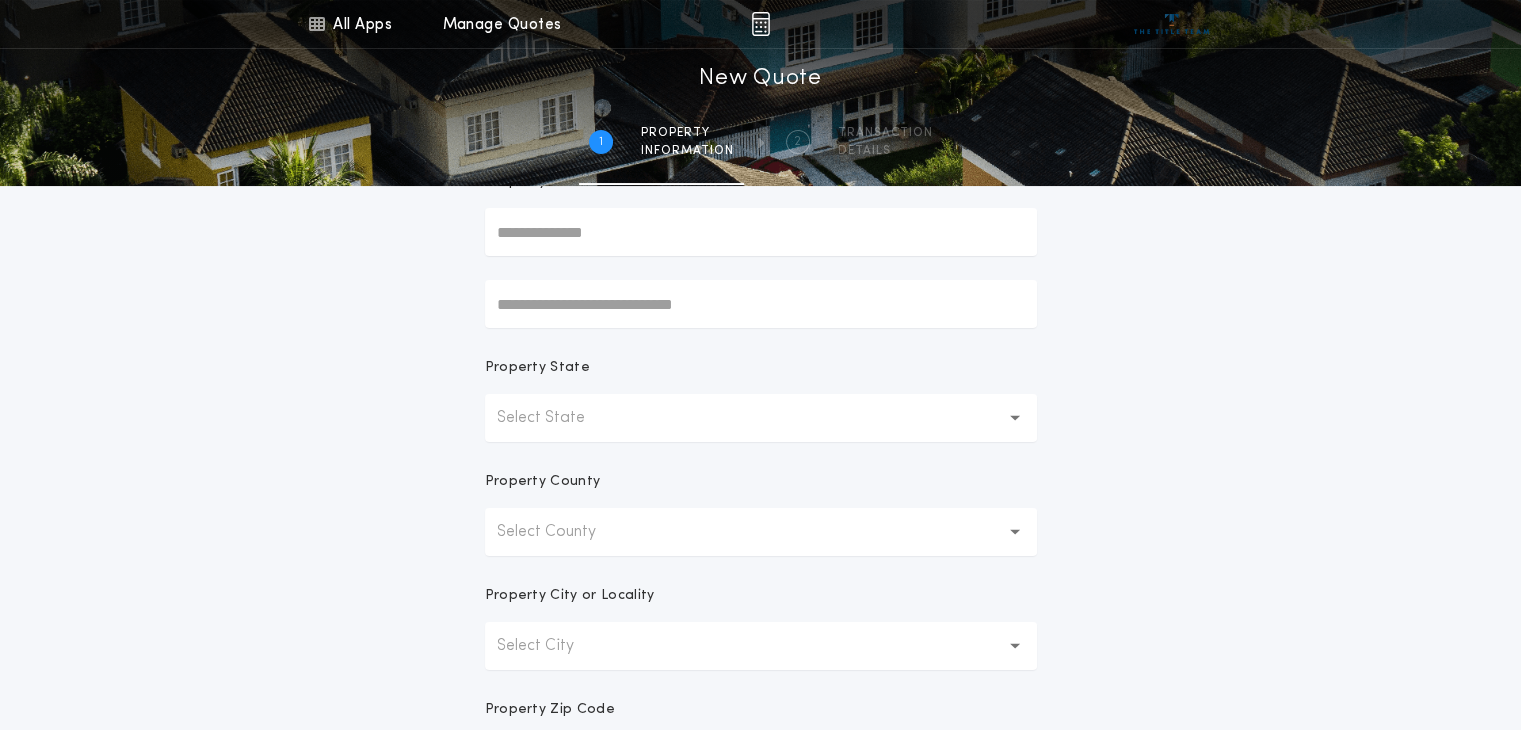 click on "Select State" at bounding box center [557, 418] 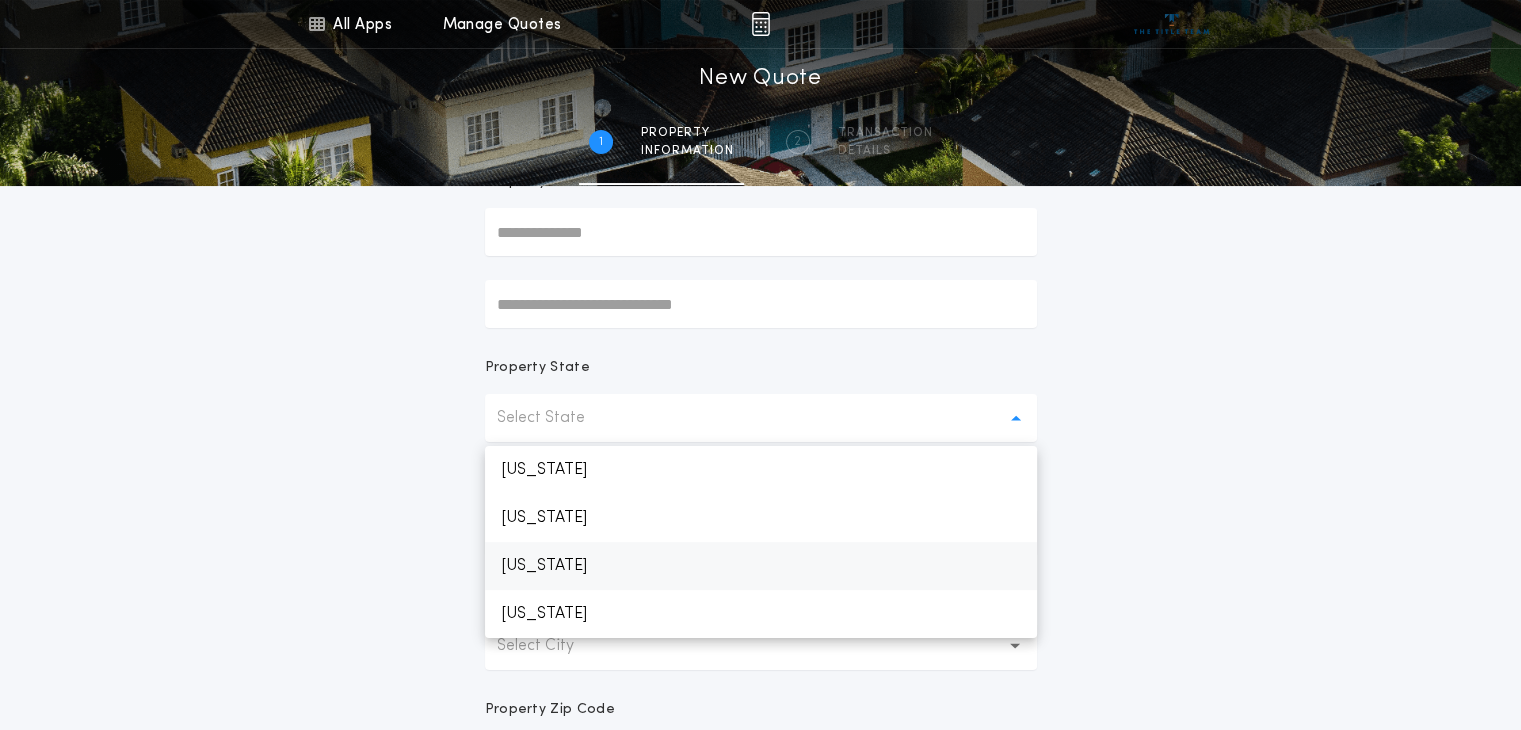 click on "[US_STATE]" at bounding box center (761, 566) 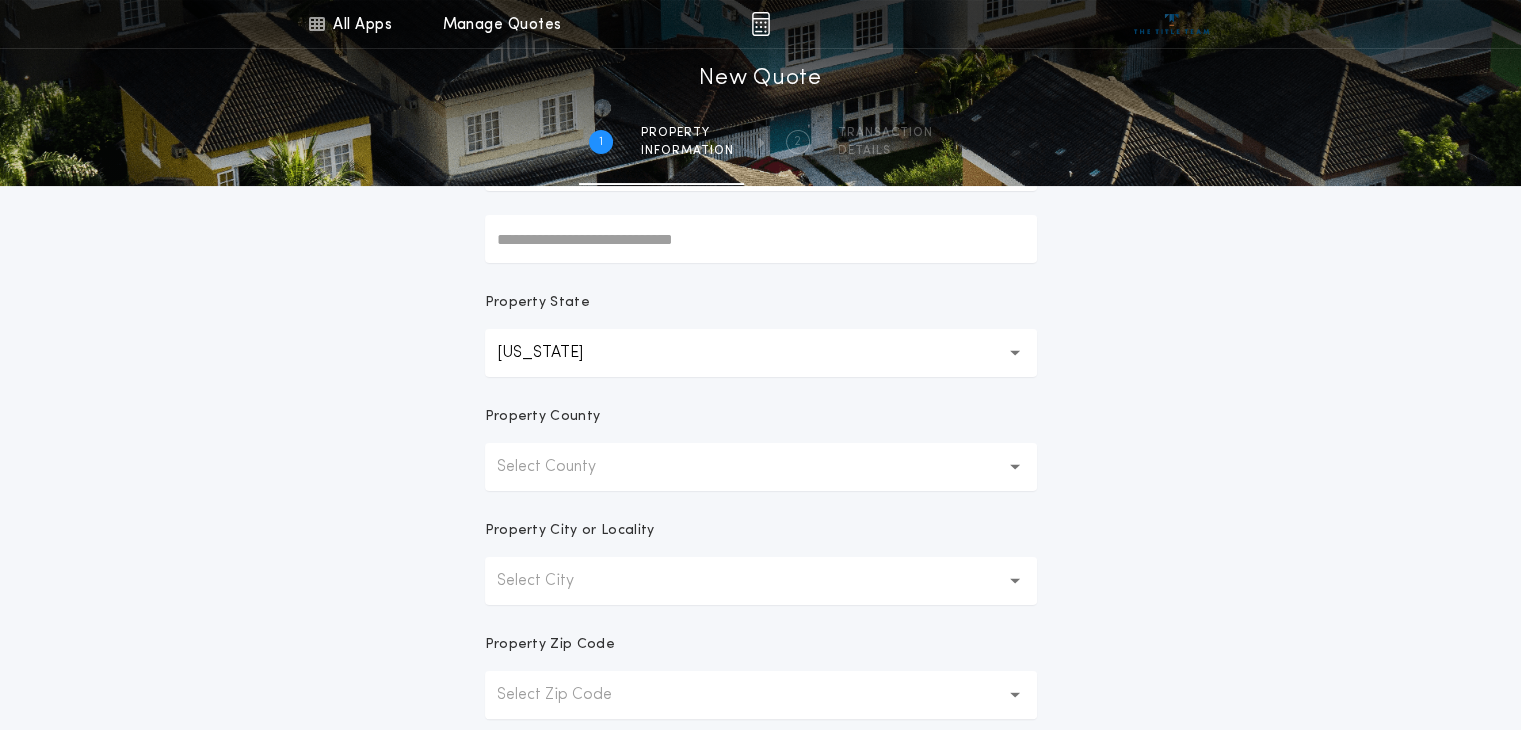 scroll, scrollTop: 300, scrollLeft: 0, axis: vertical 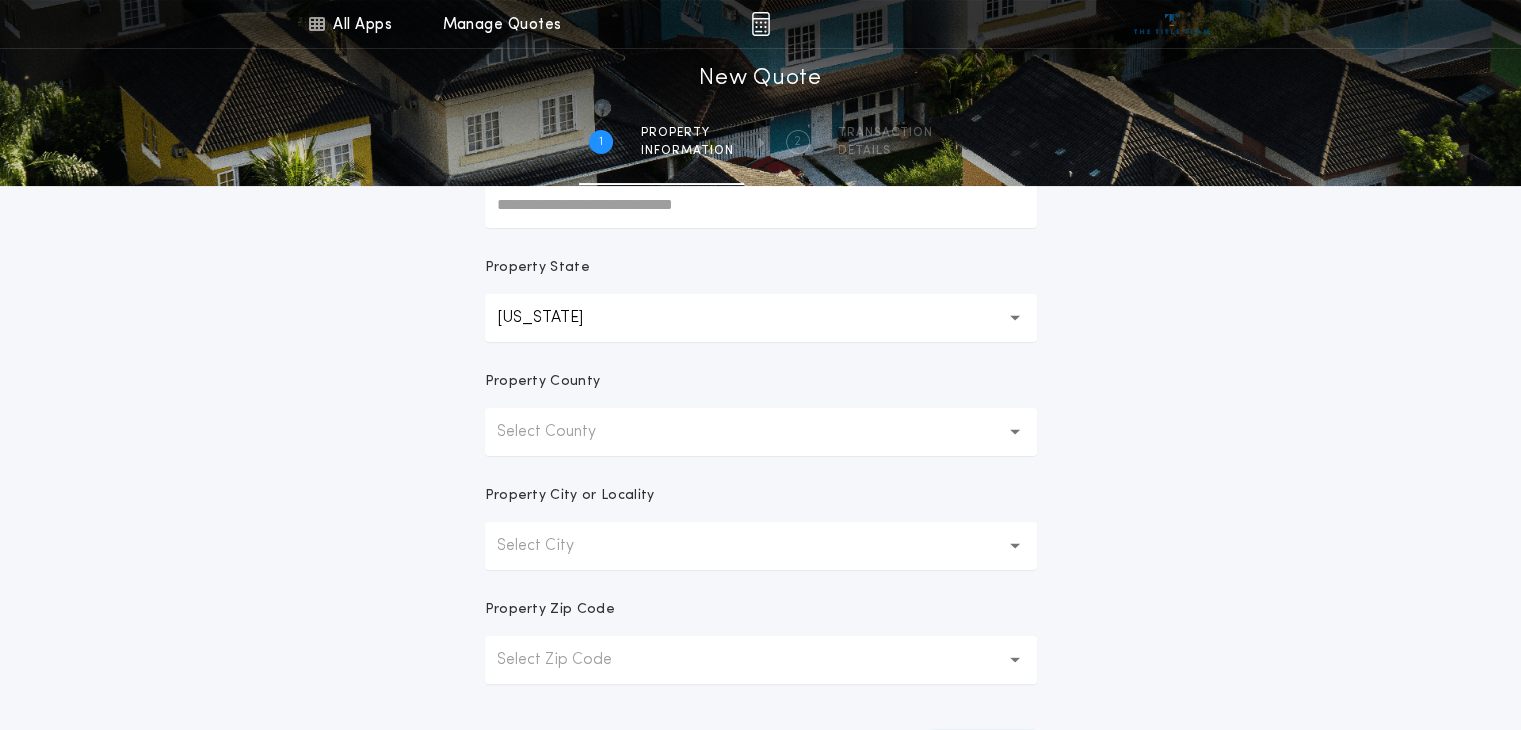 click on "Select County" at bounding box center [562, 432] 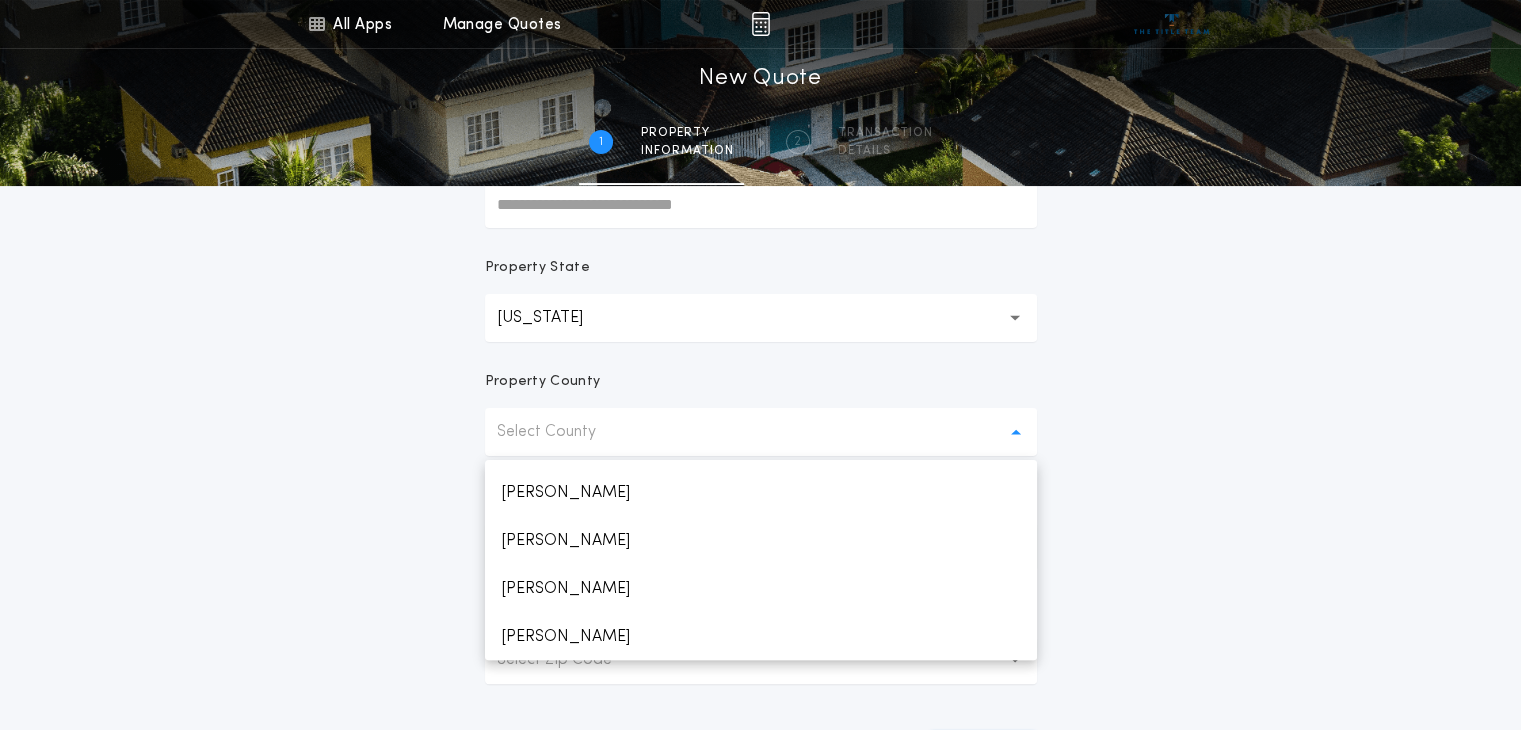 scroll, scrollTop: 2344, scrollLeft: 0, axis: vertical 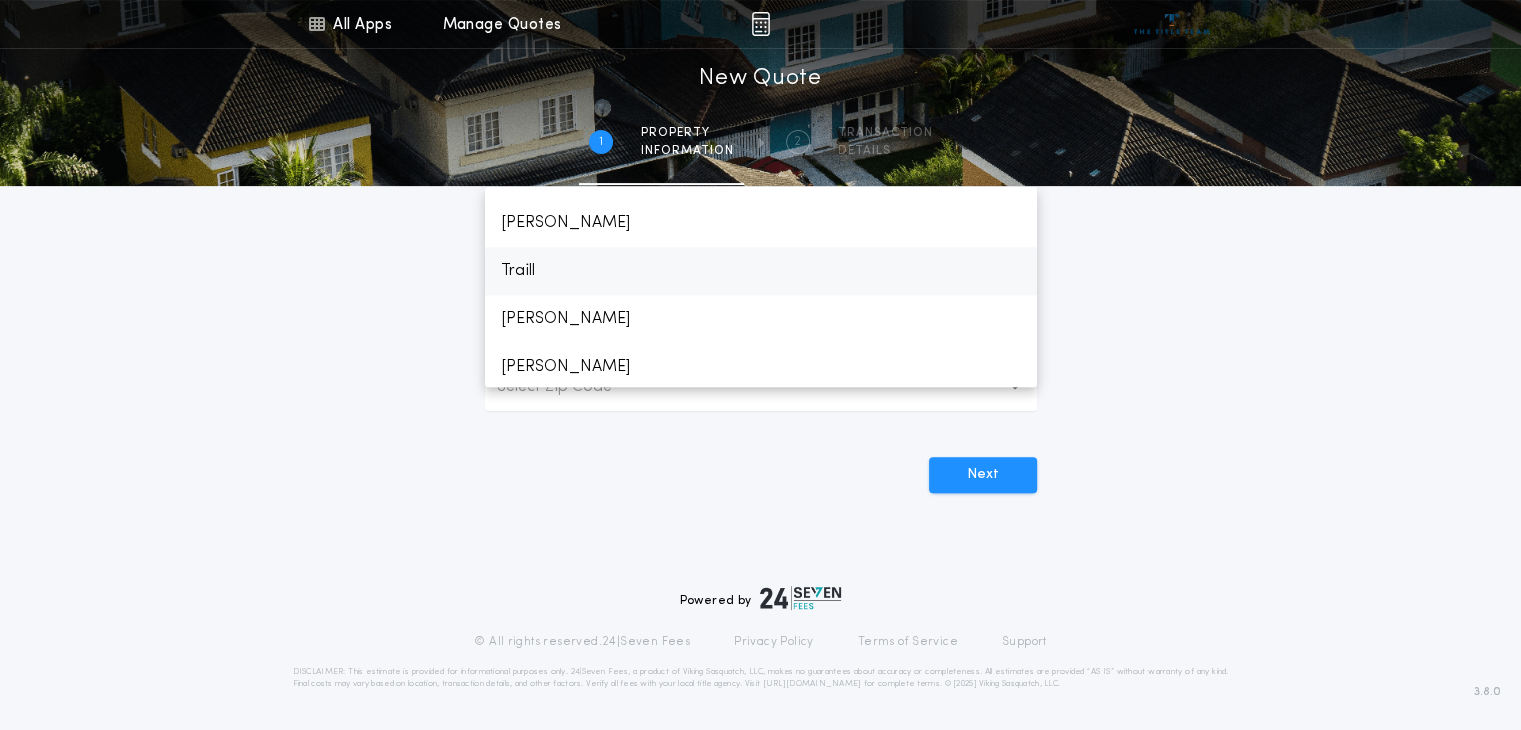 click on "Traill" at bounding box center (761, 271) 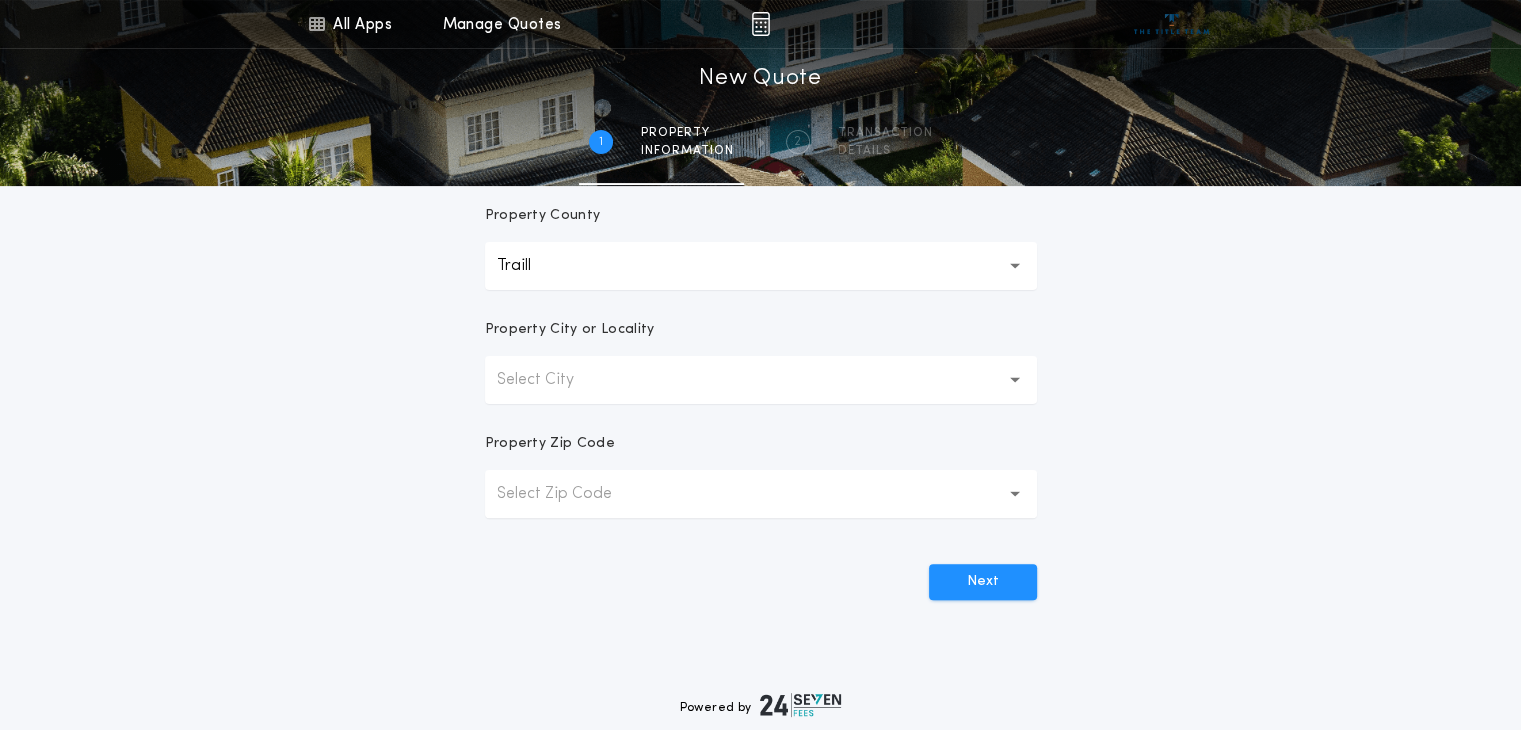 scroll, scrollTop: 473, scrollLeft: 0, axis: vertical 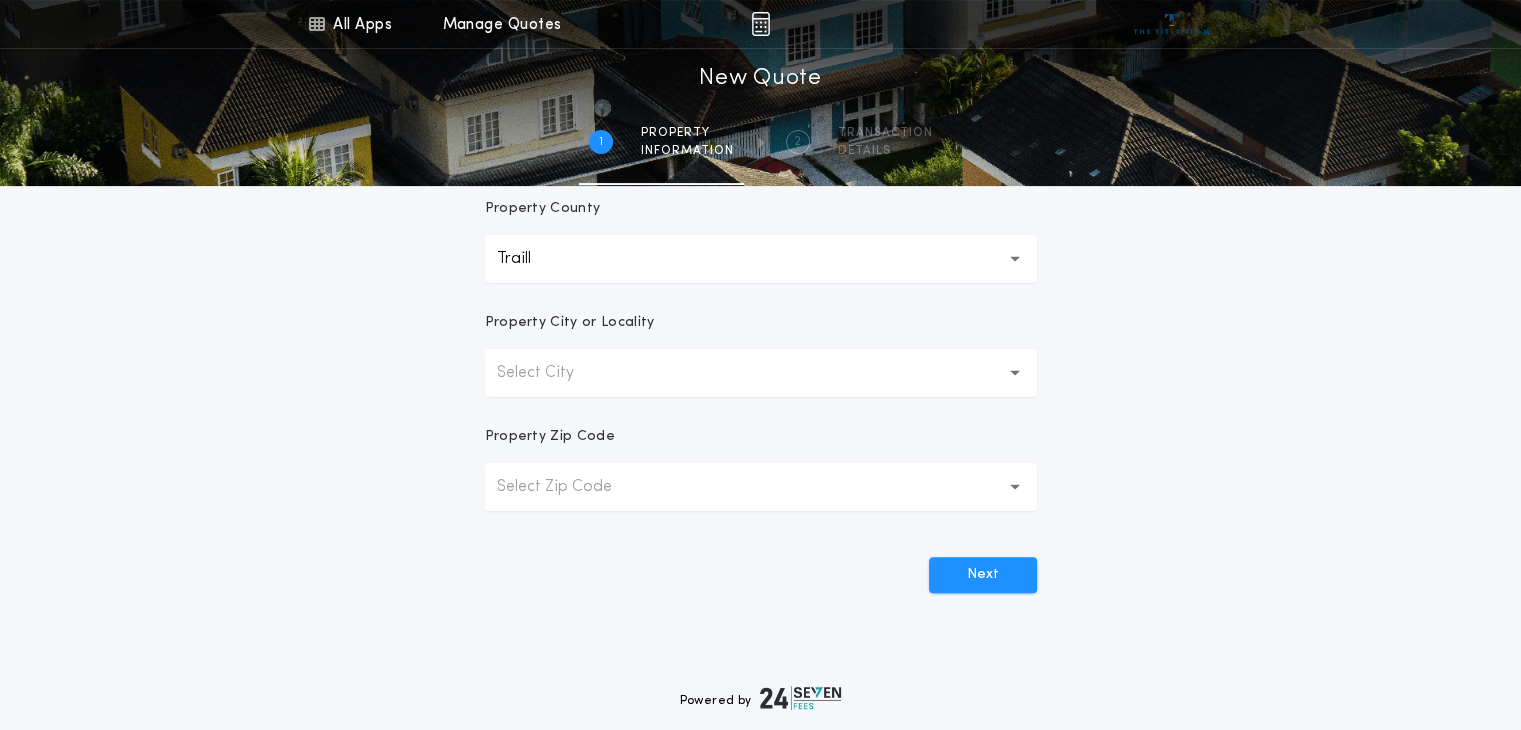 click on "Select City" at bounding box center (761, 373) 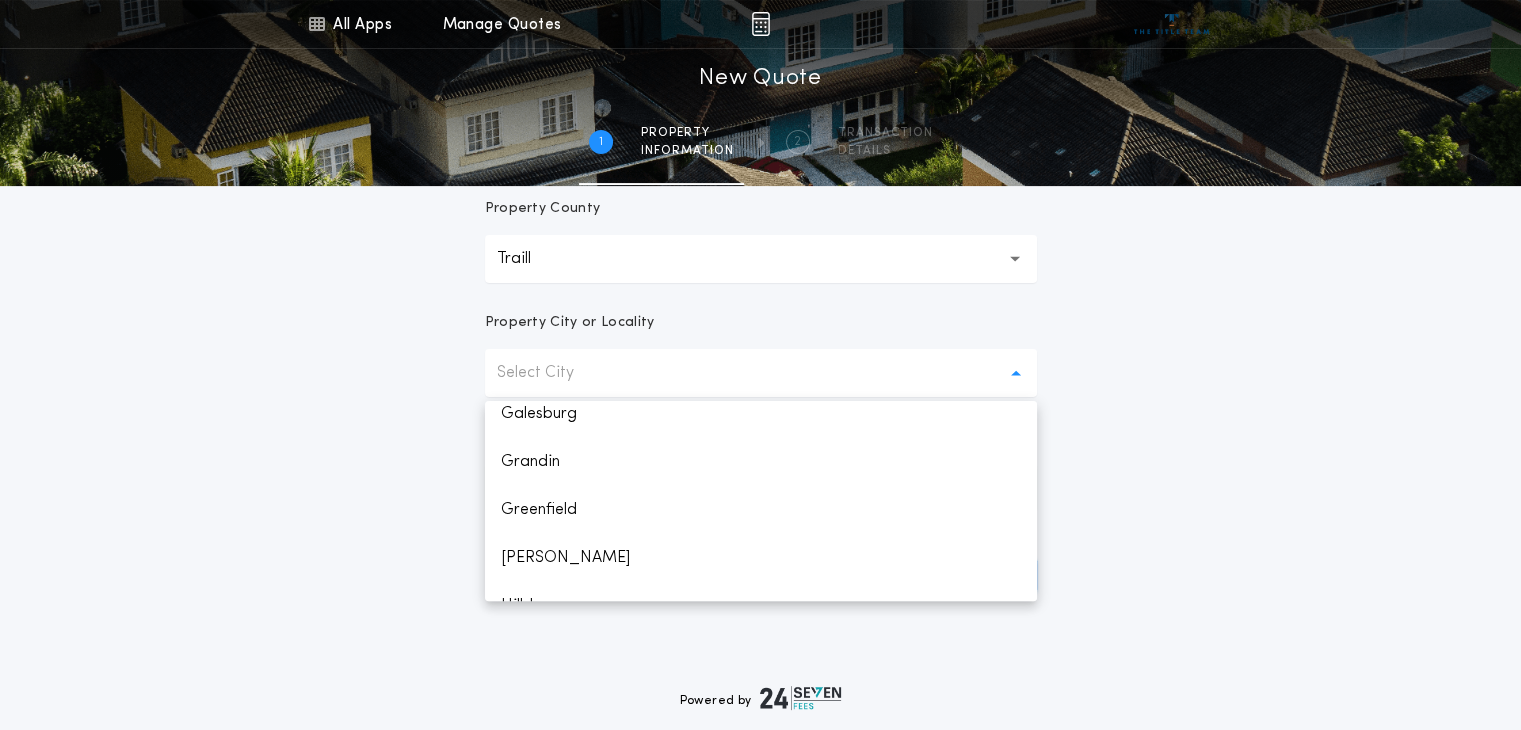 scroll, scrollTop: 300, scrollLeft: 0, axis: vertical 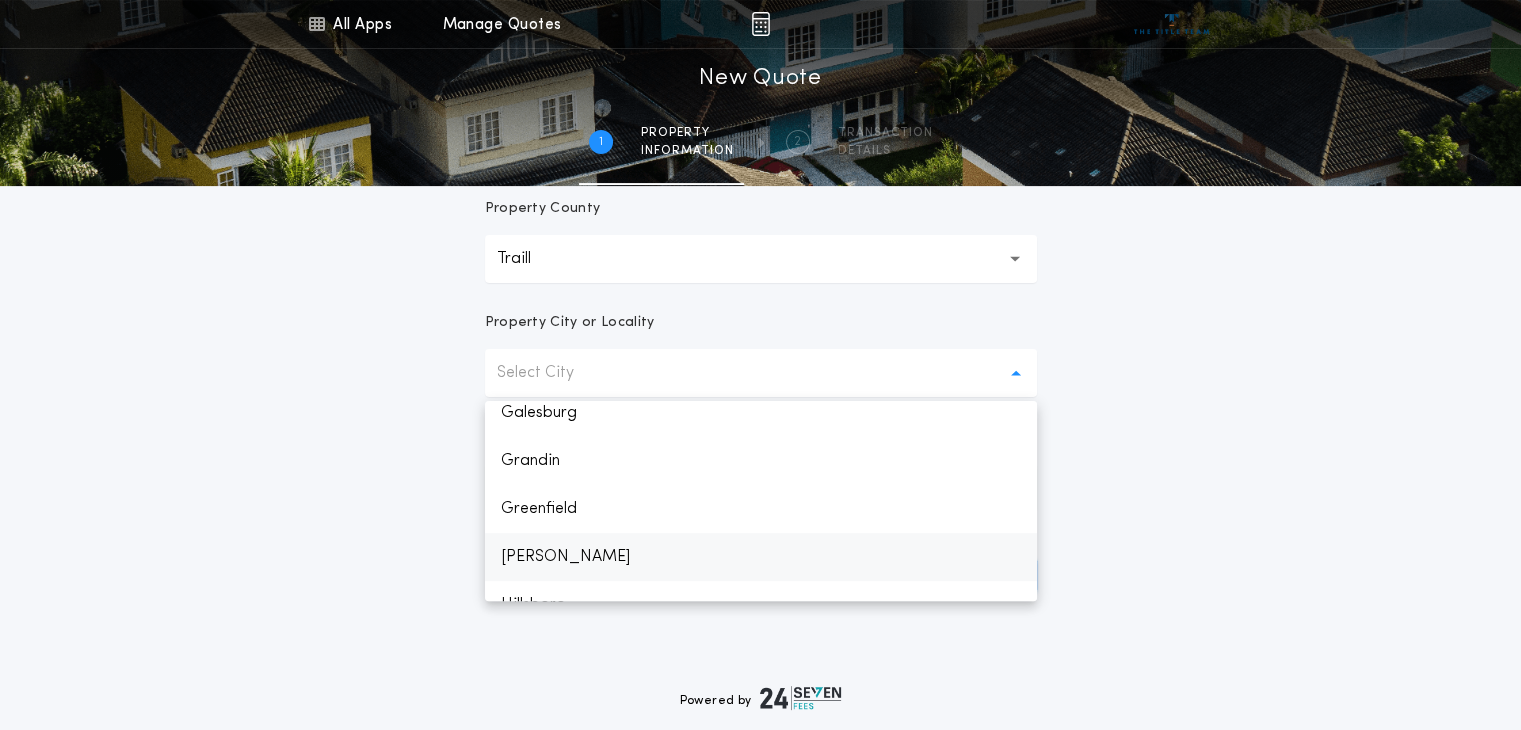 click on "[PERSON_NAME]" at bounding box center [761, 557] 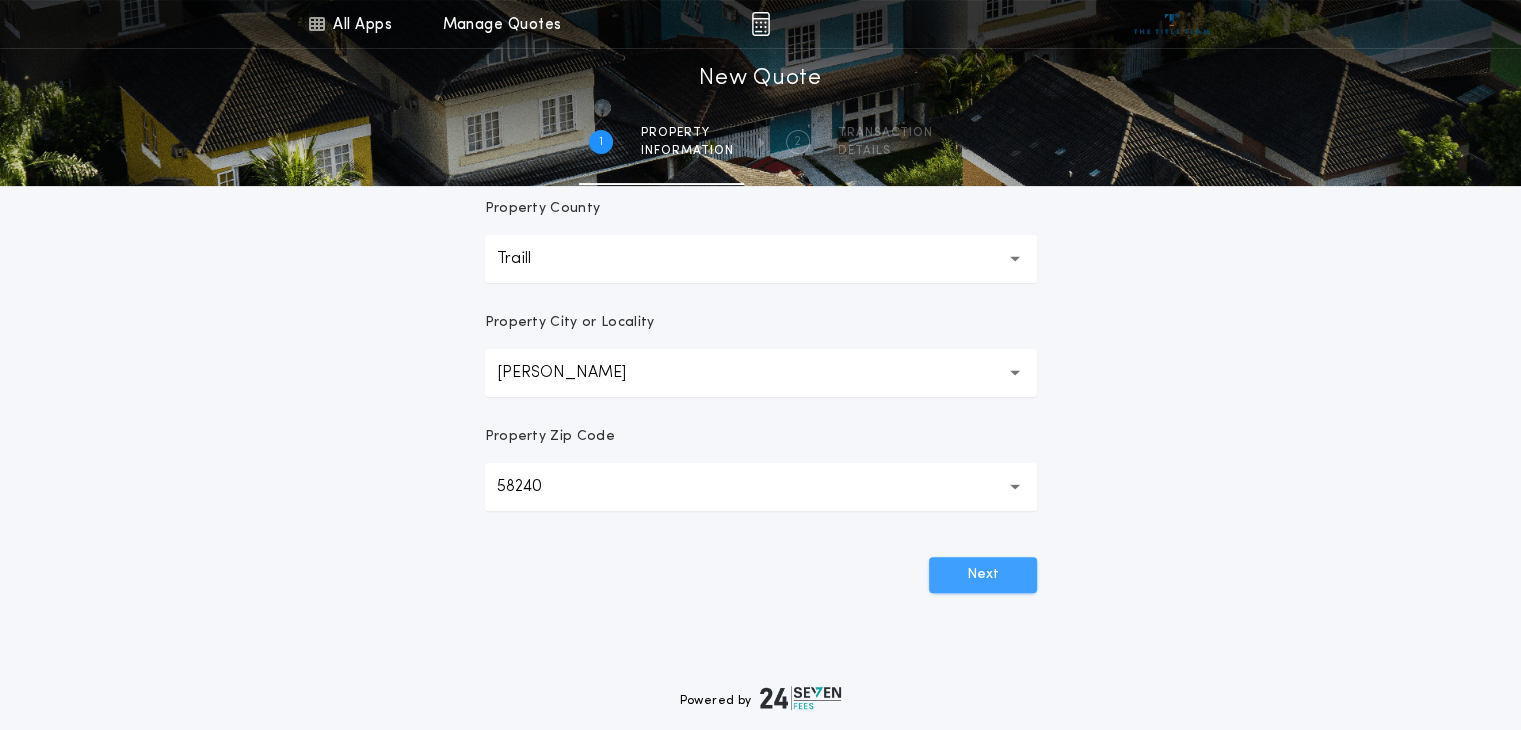 click on "Next" at bounding box center [983, 575] 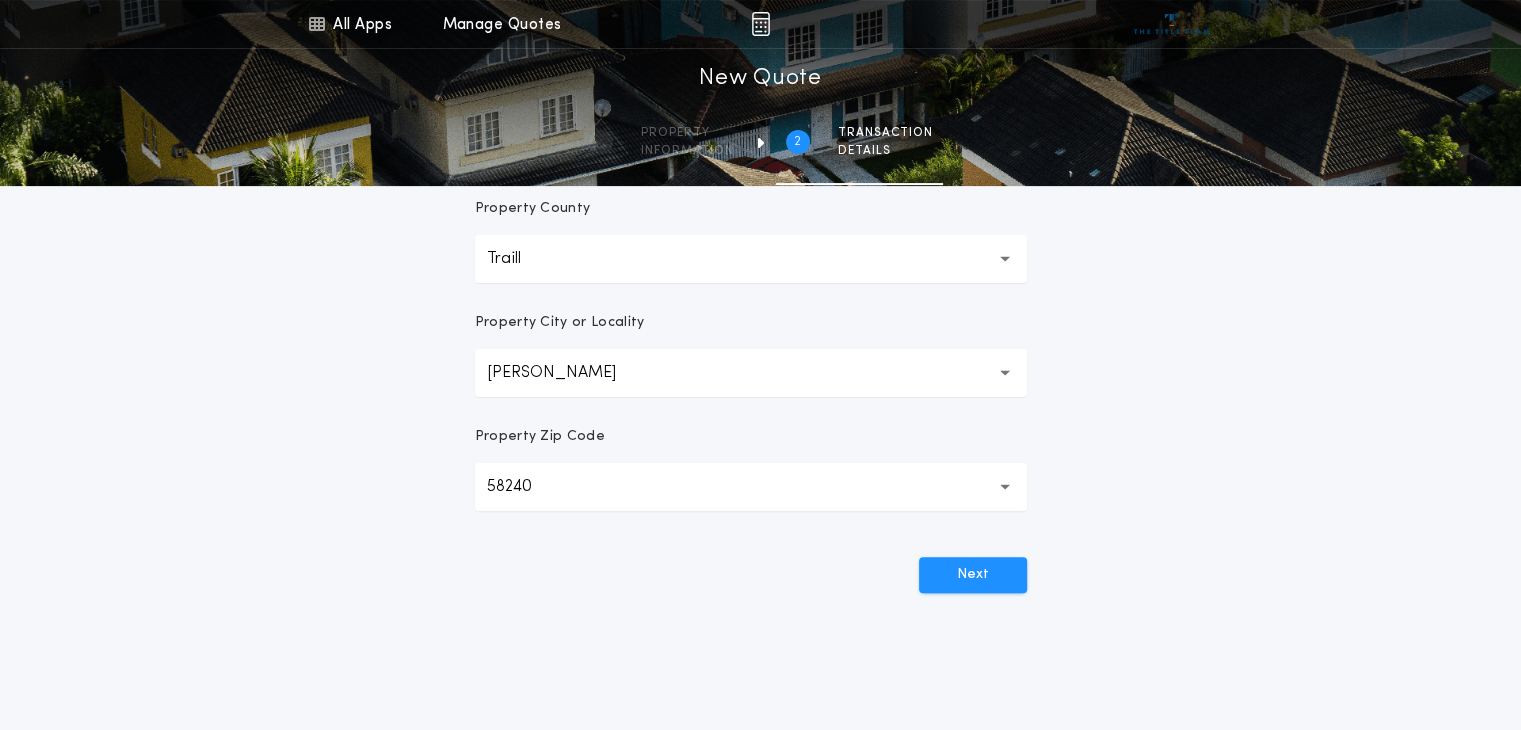scroll, scrollTop: 0, scrollLeft: 0, axis: both 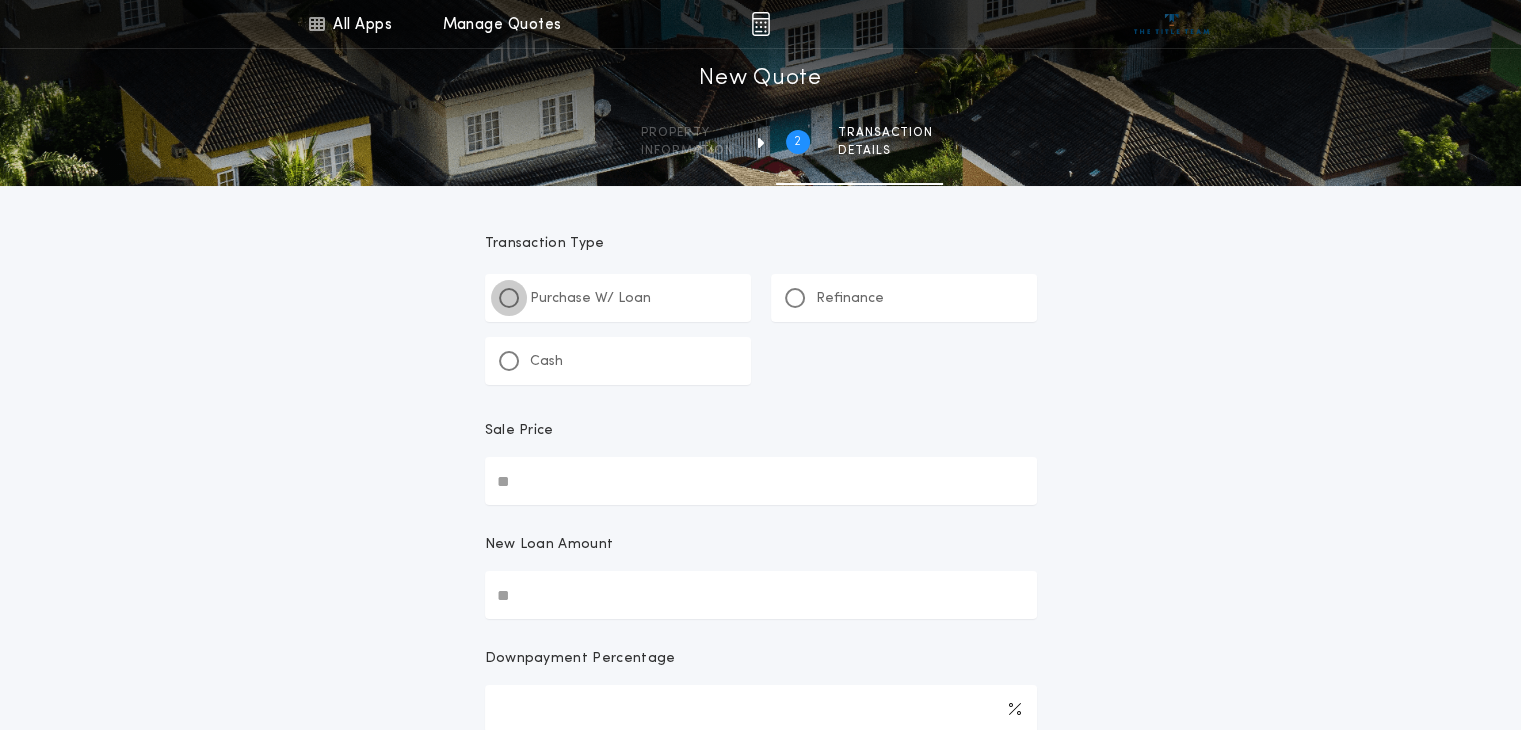 click at bounding box center [509, 298] 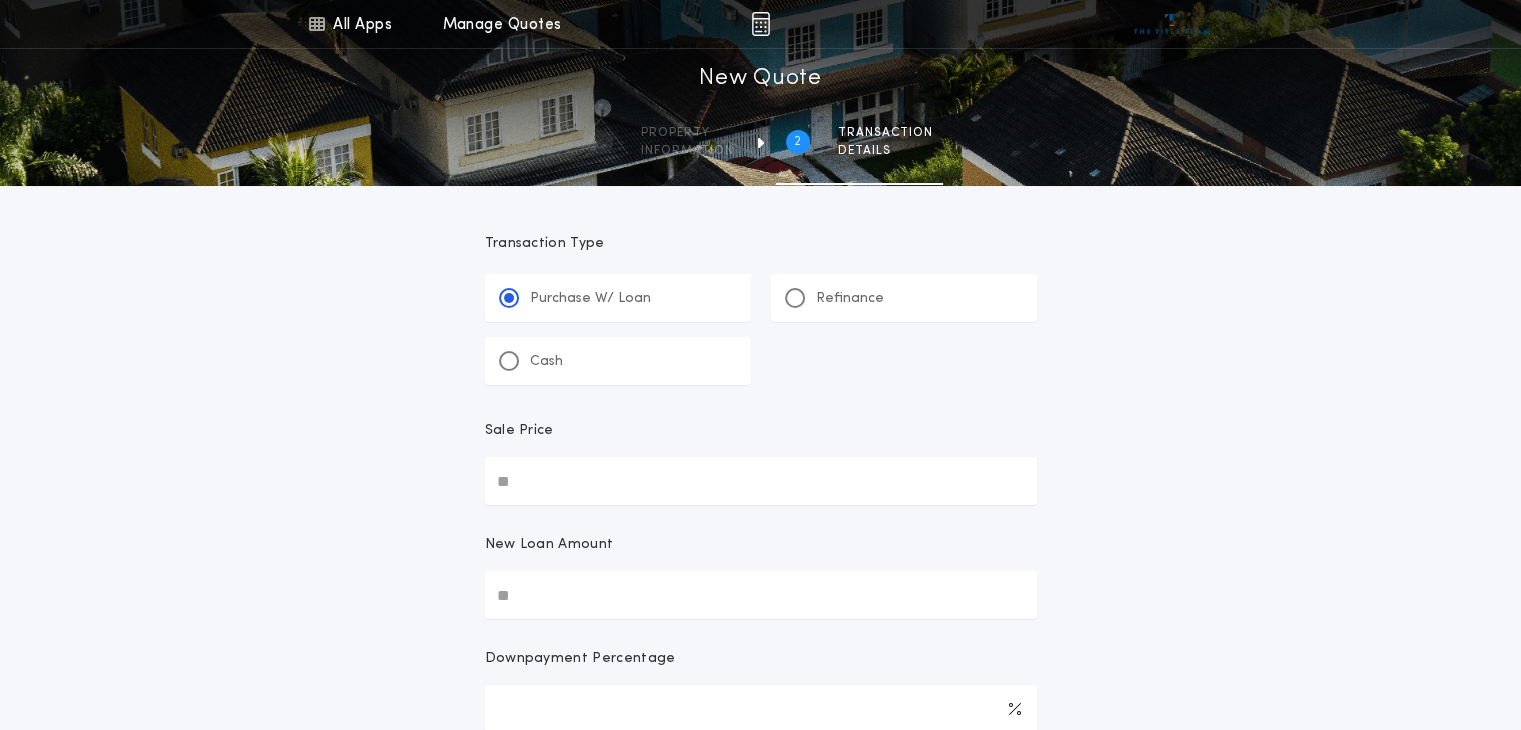 drag, startPoint x: 561, startPoint y: 480, endPoint x: 464, endPoint y: 488, distance: 97.32934 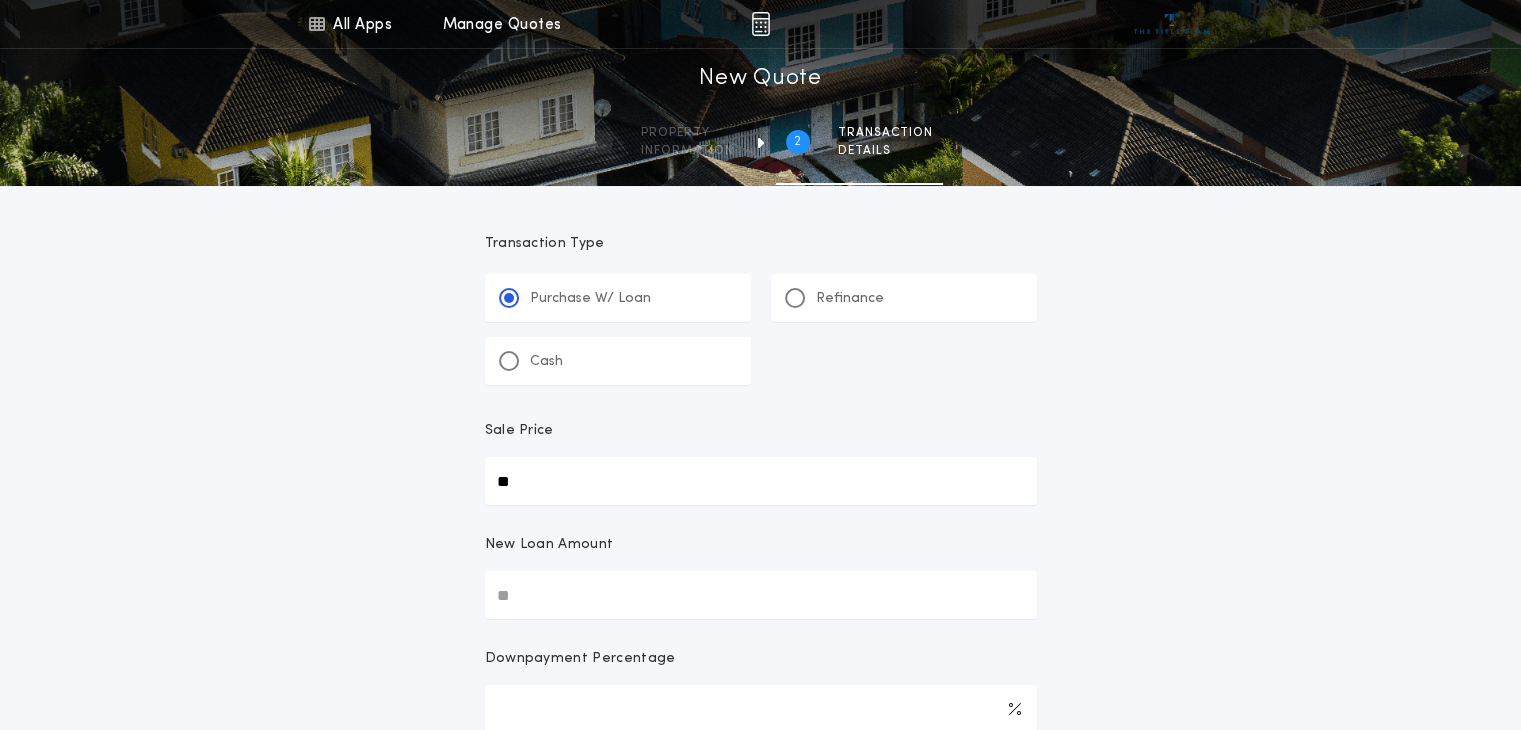type on "**" 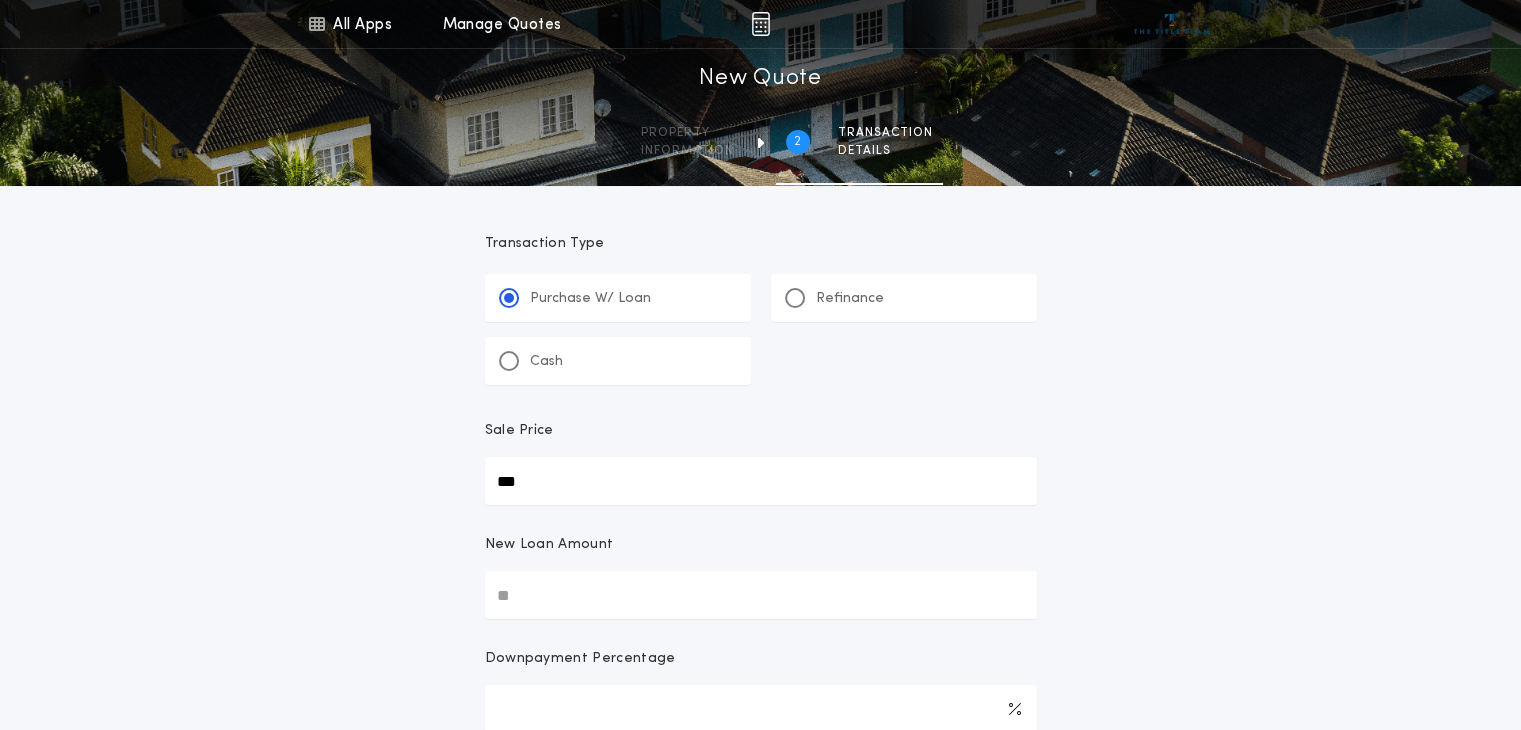 type on "***" 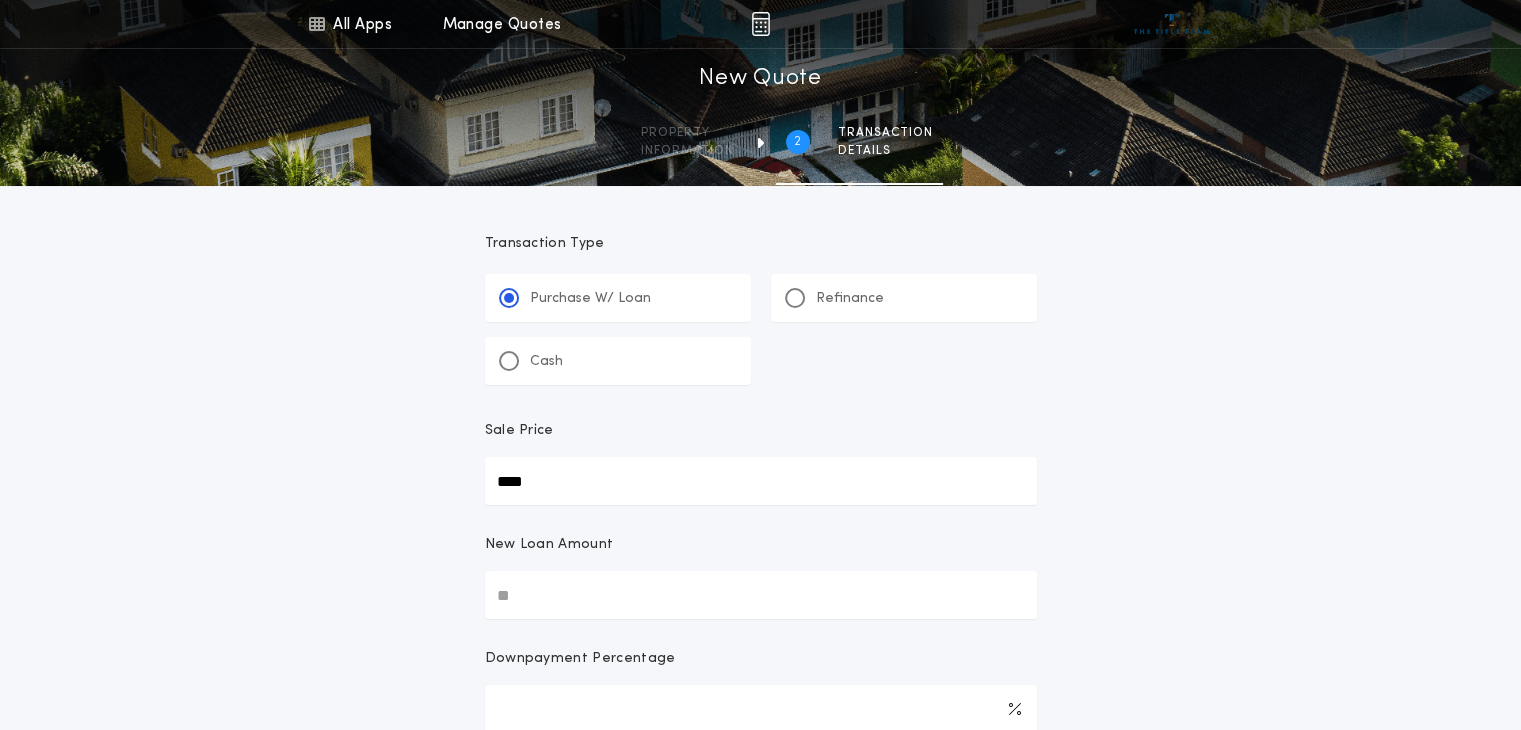 type on "****" 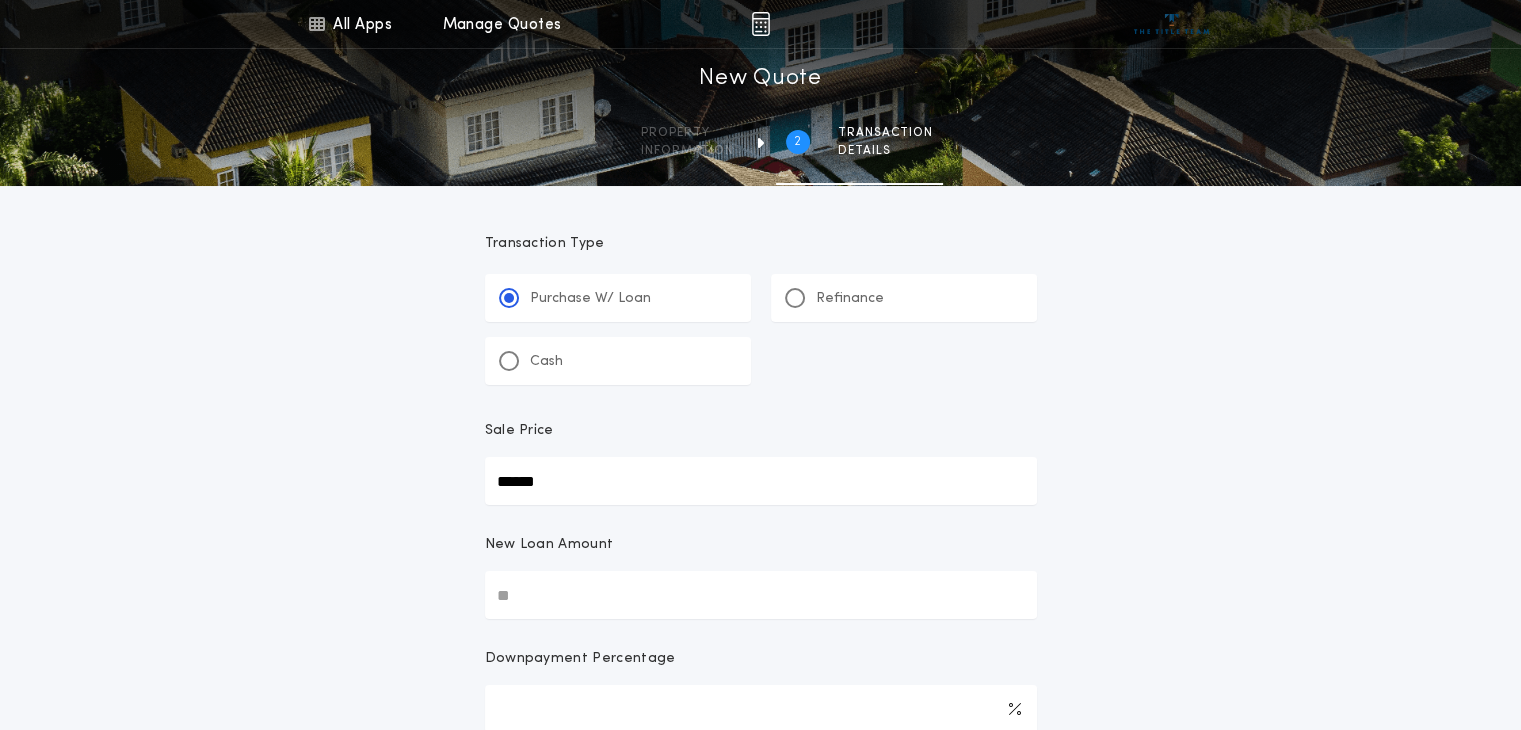 type on "******" 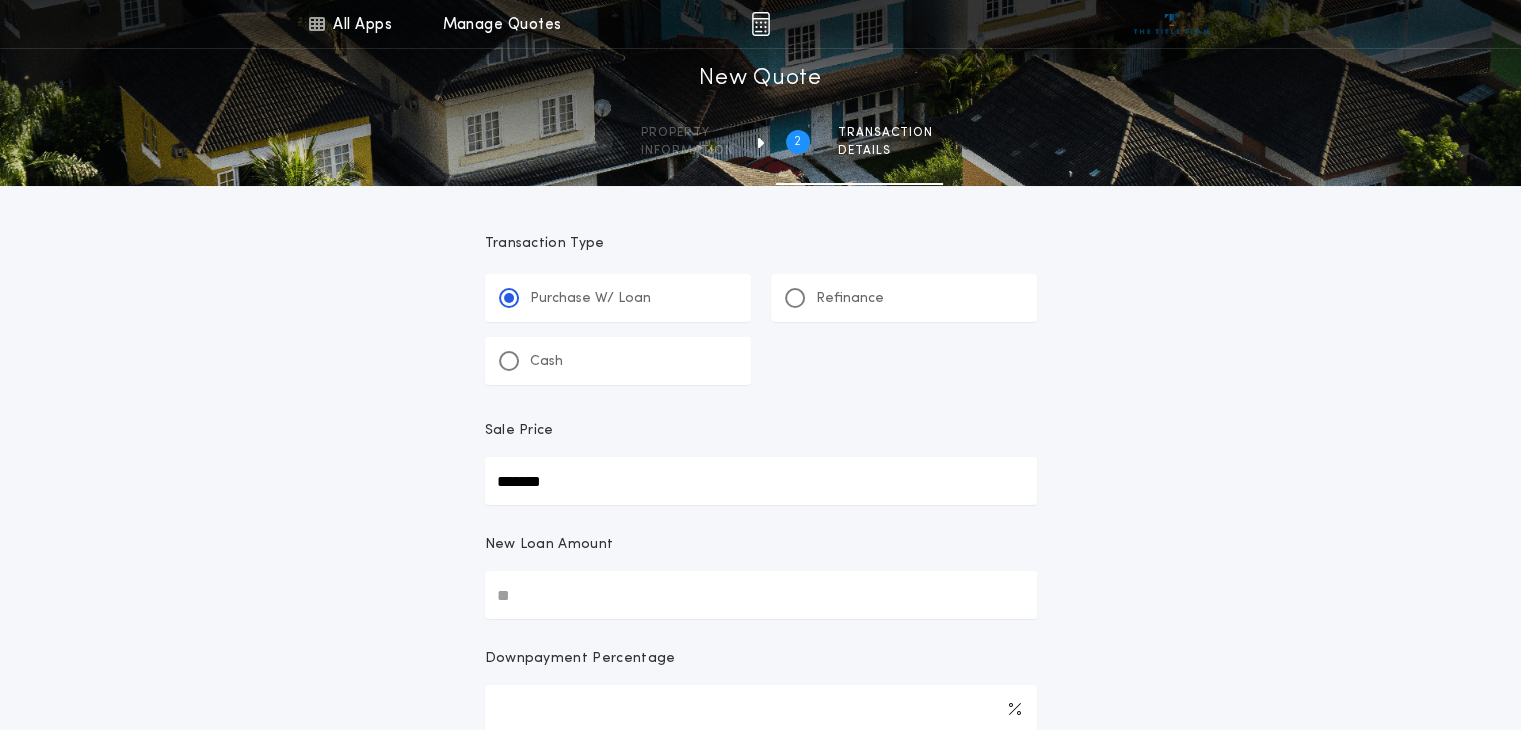 type on "*******" 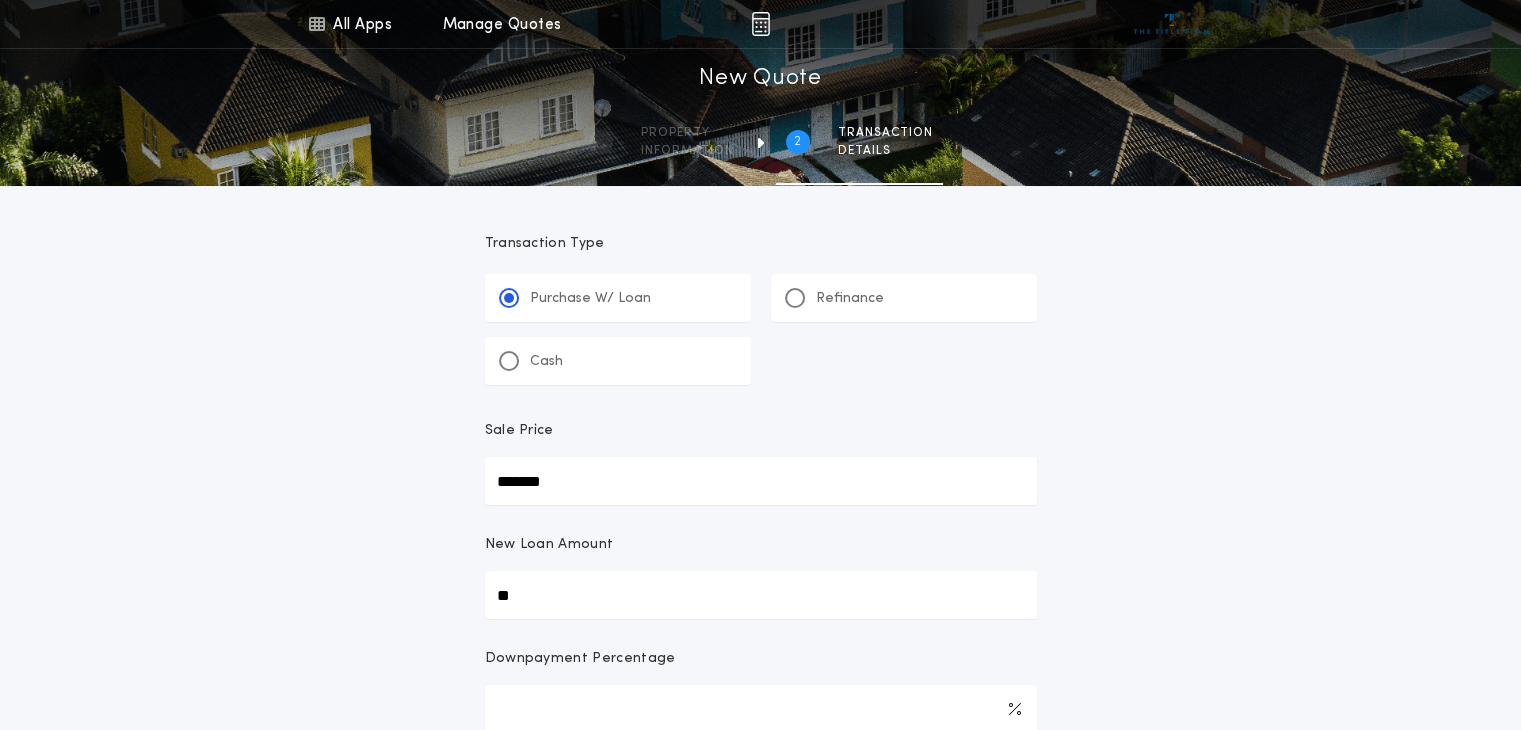 type on "***" 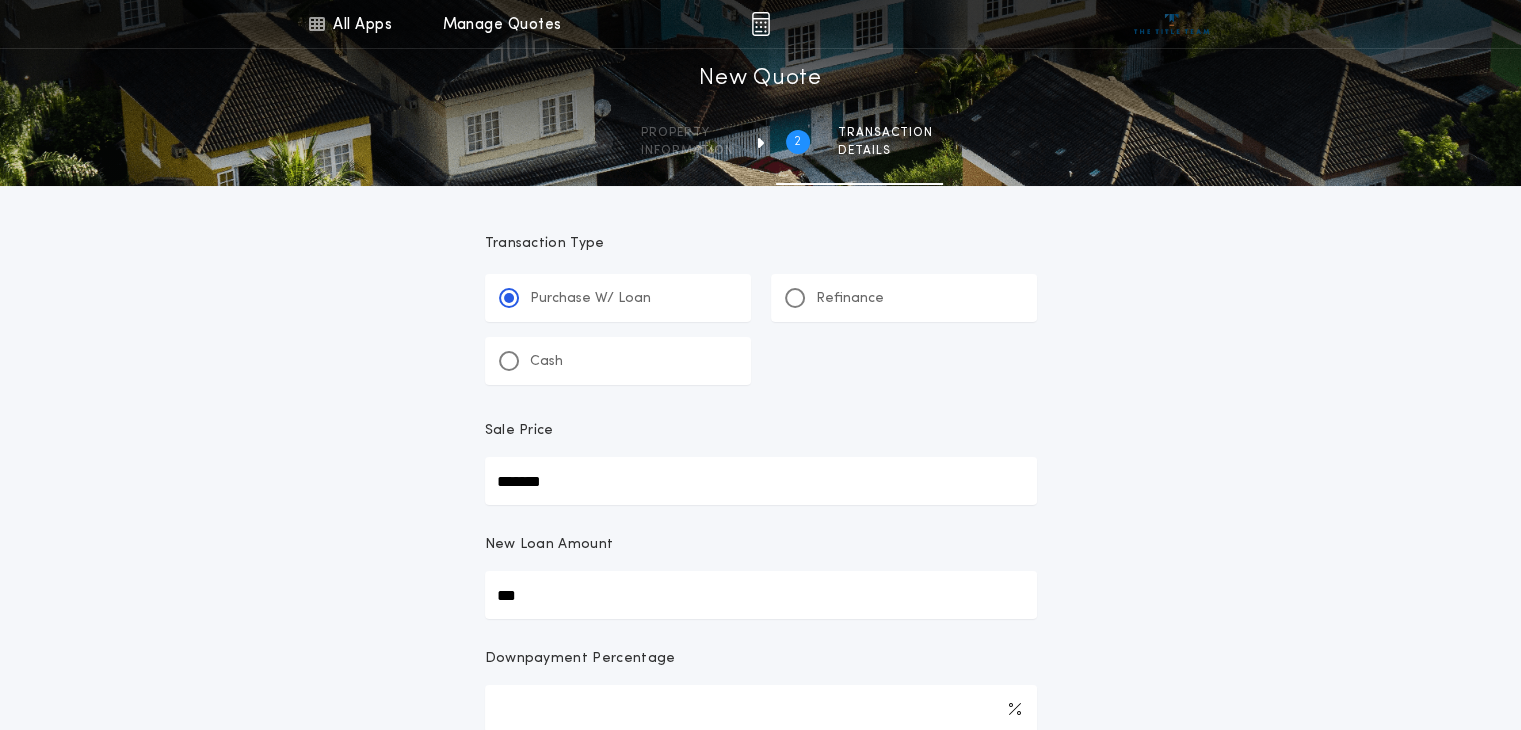 type on "****" 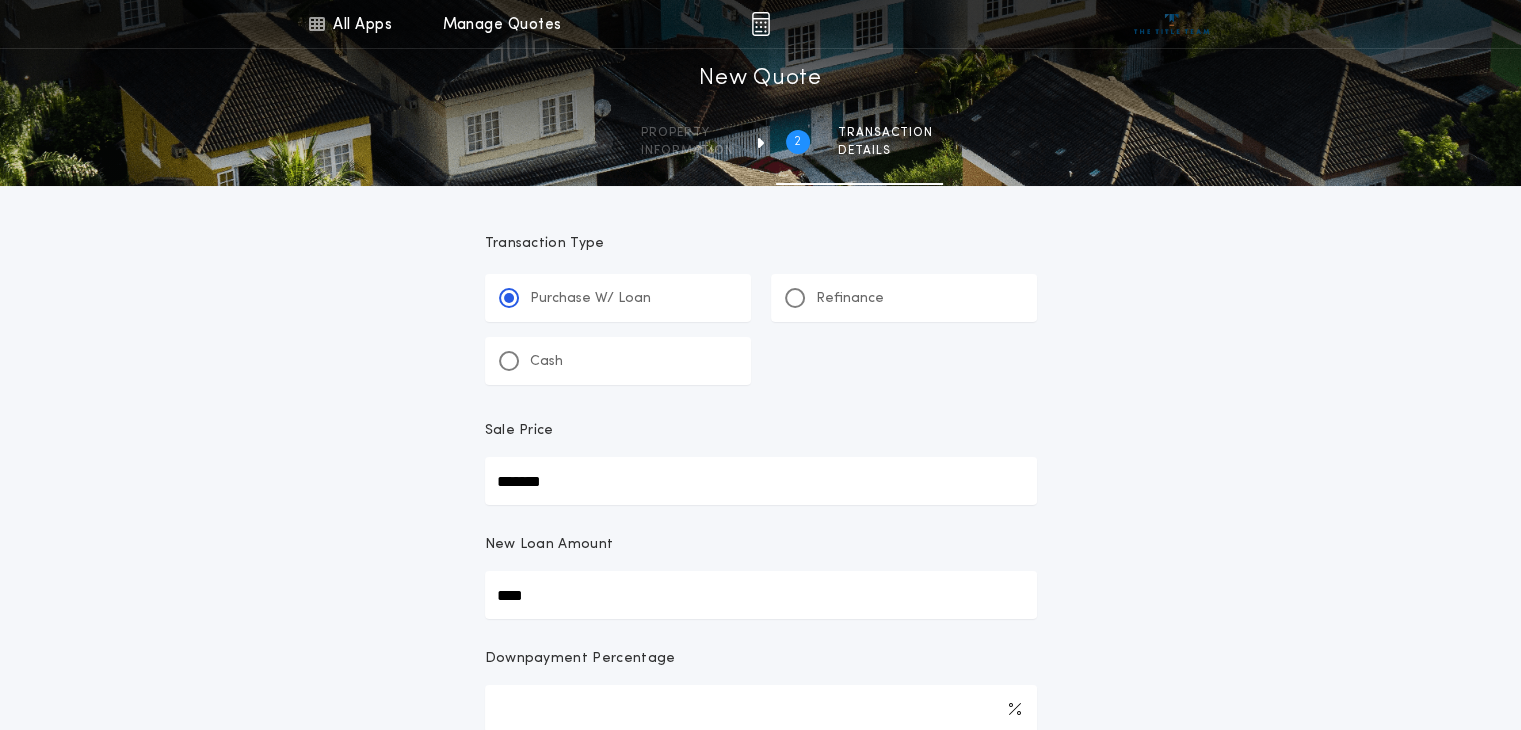 type on "******" 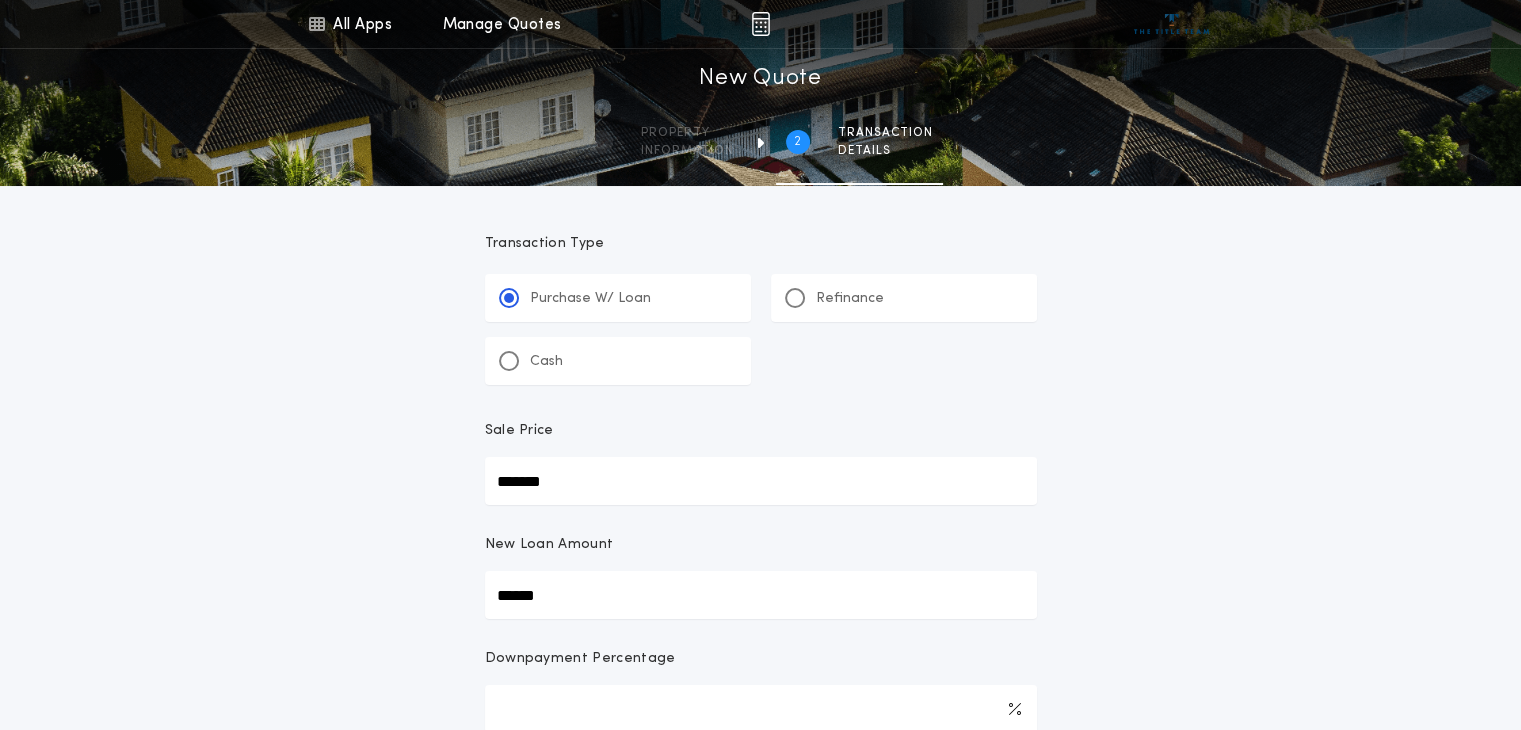 type on "*******" 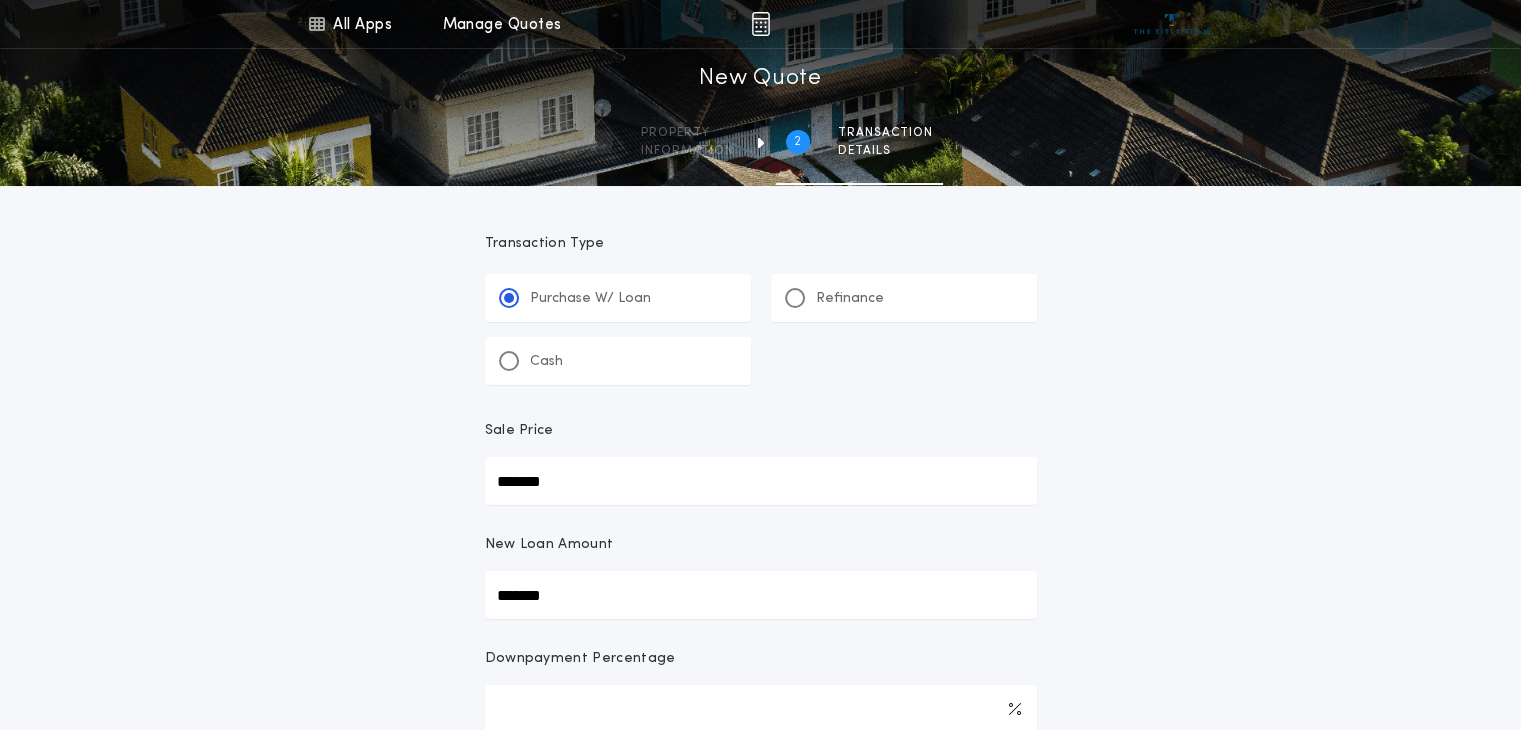 type on "*******" 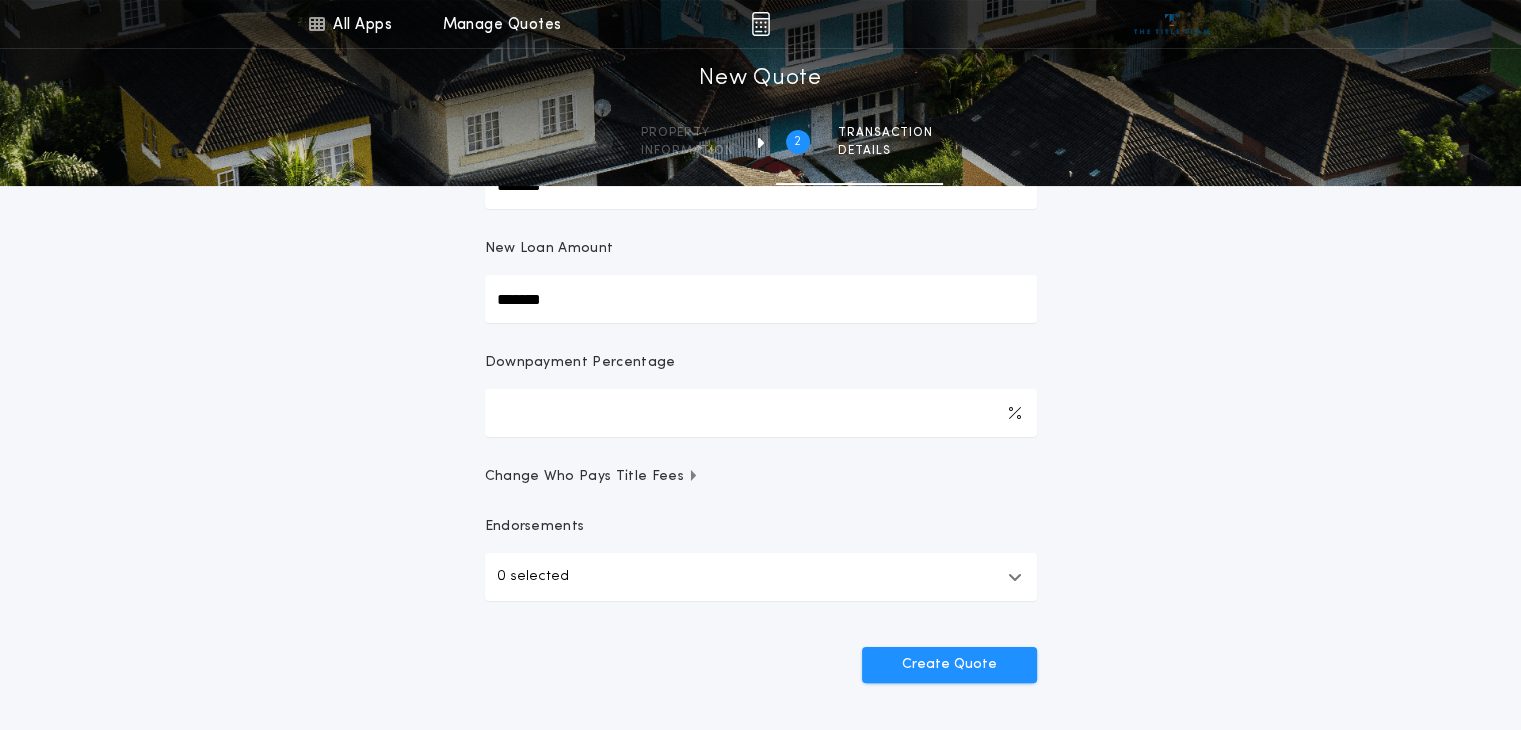 scroll, scrollTop: 303, scrollLeft: 0, axis: vertical 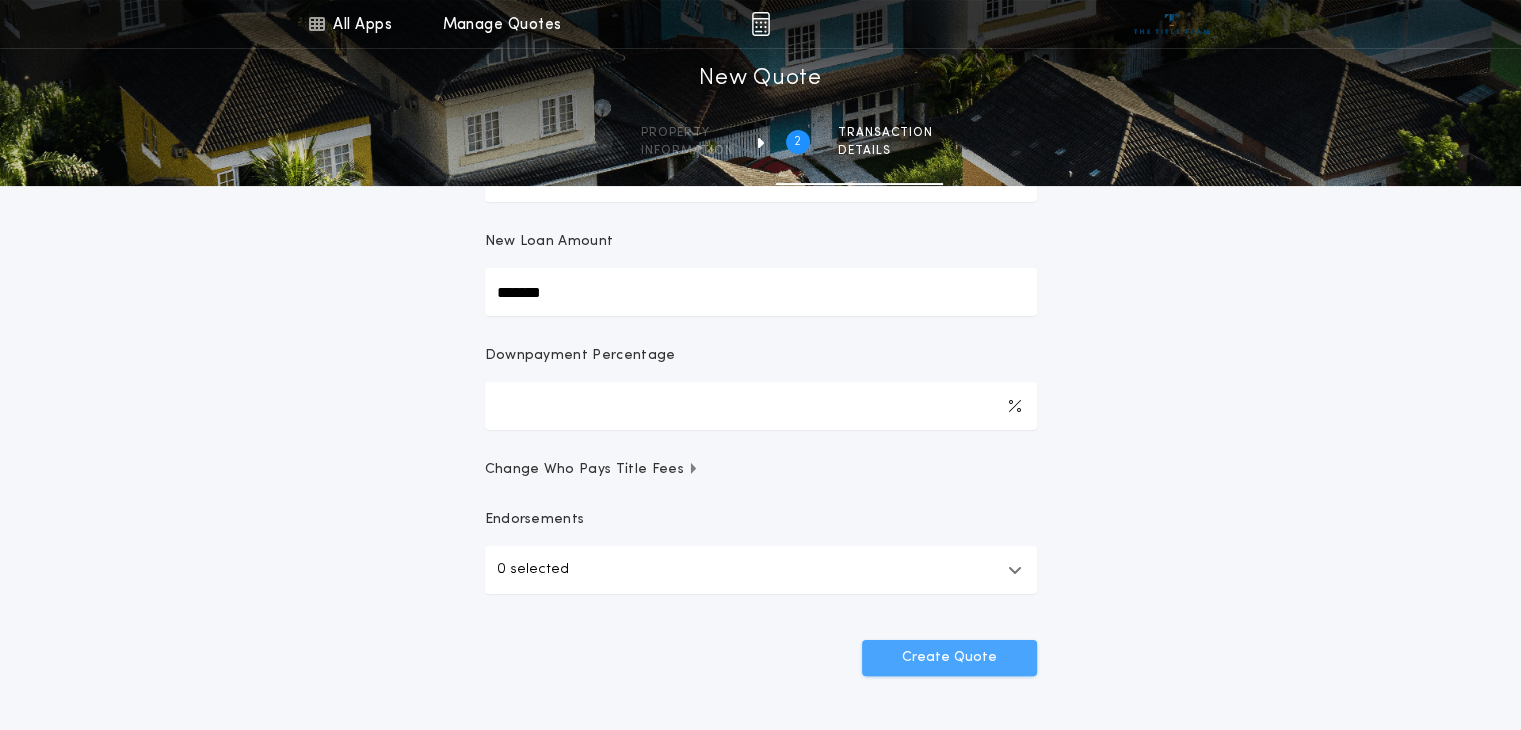 click on "Create Quote" at bounding box center (949, 658) 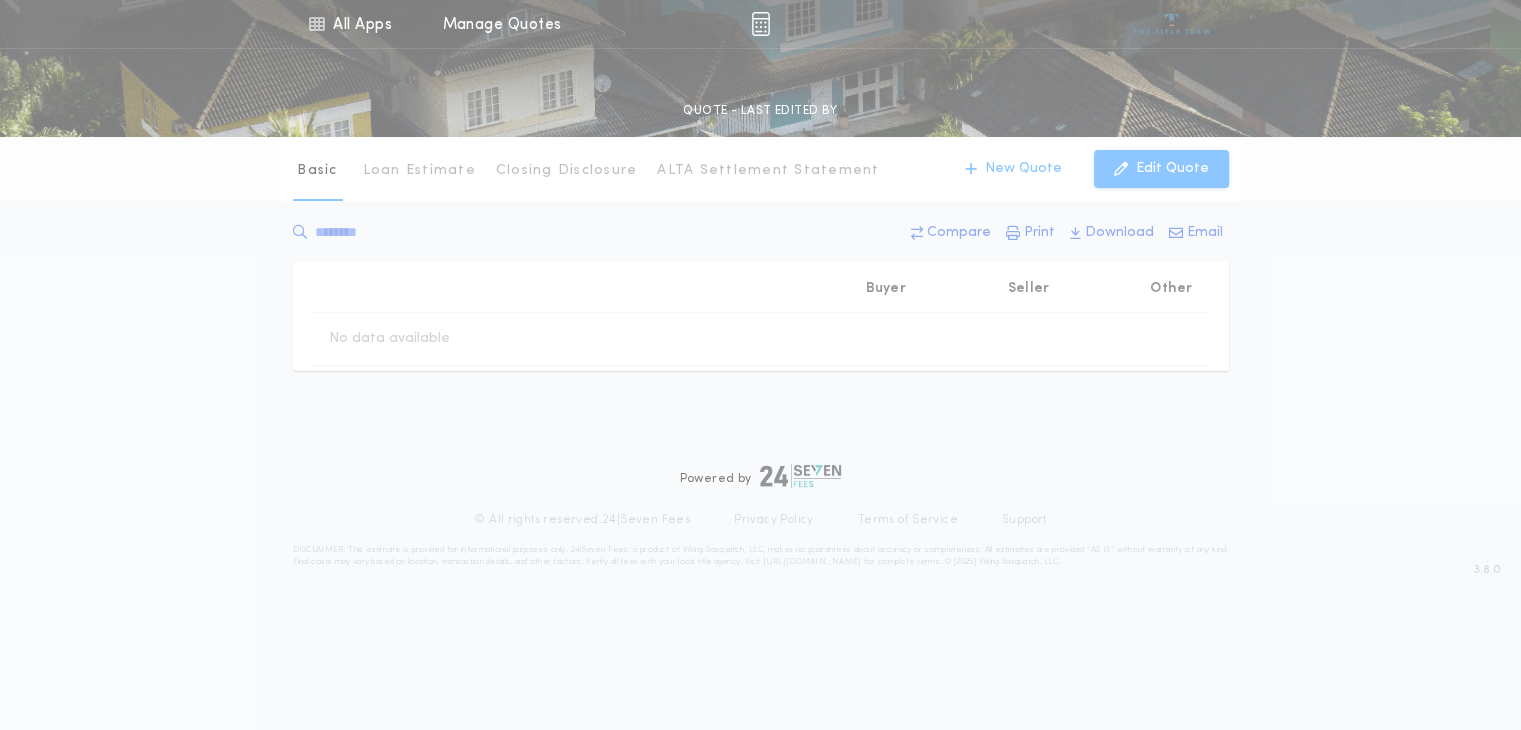 scroll, scrollTop: 0, scrollLeft: 0, axis: both 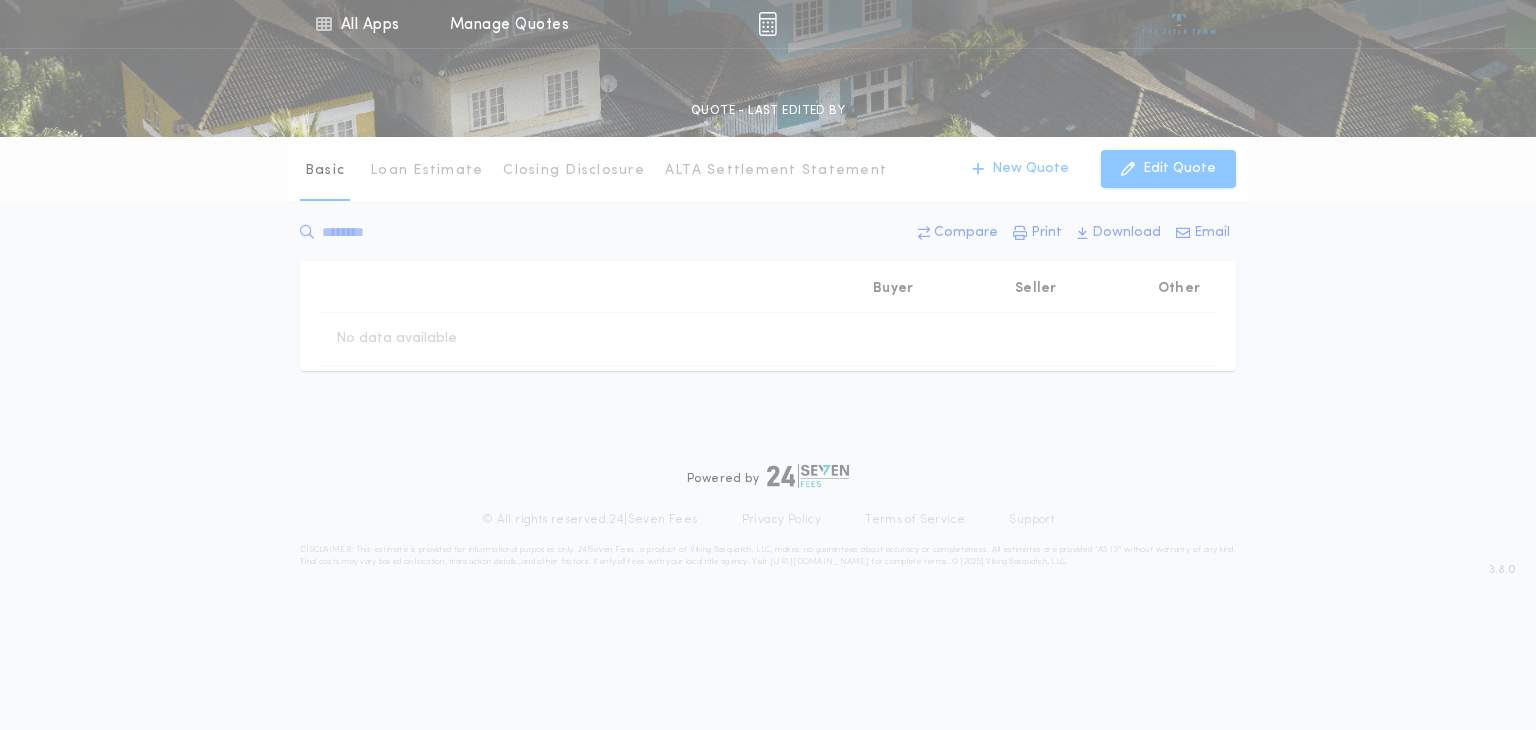 type on "*******" 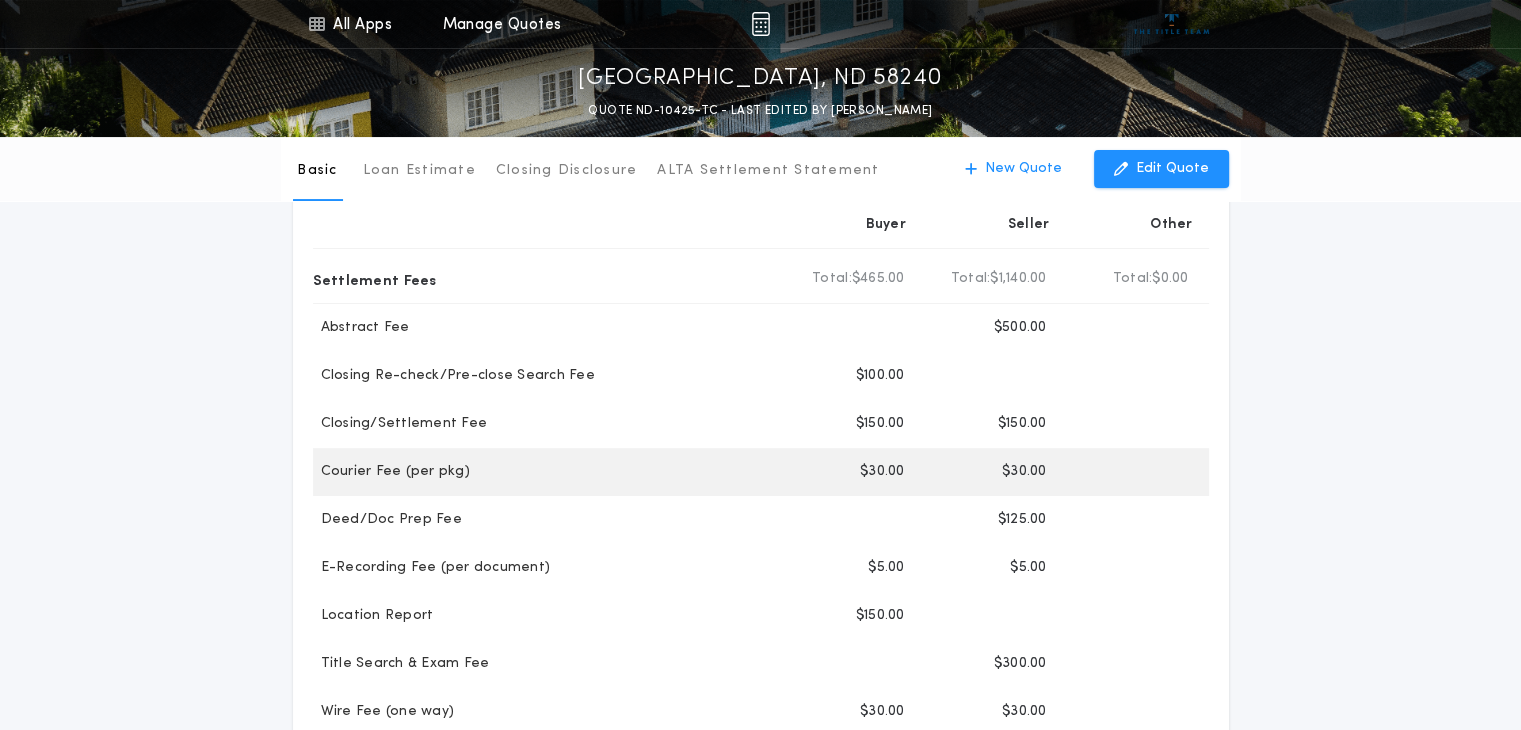 scroll, scrollTop: 400, scrollLeft: 0, axis: vertical 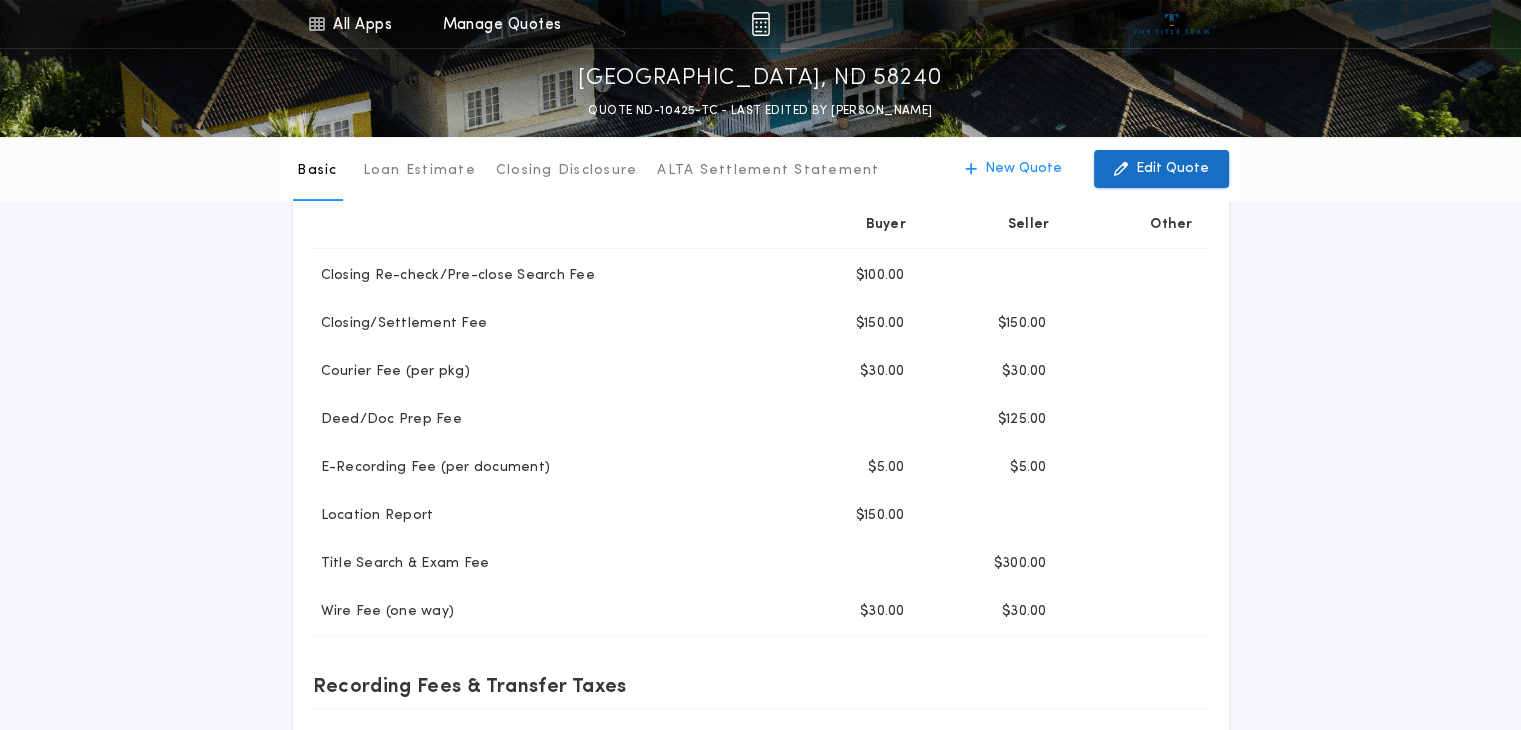 click on "Edit Quote" at bounding box center [1172, 169] 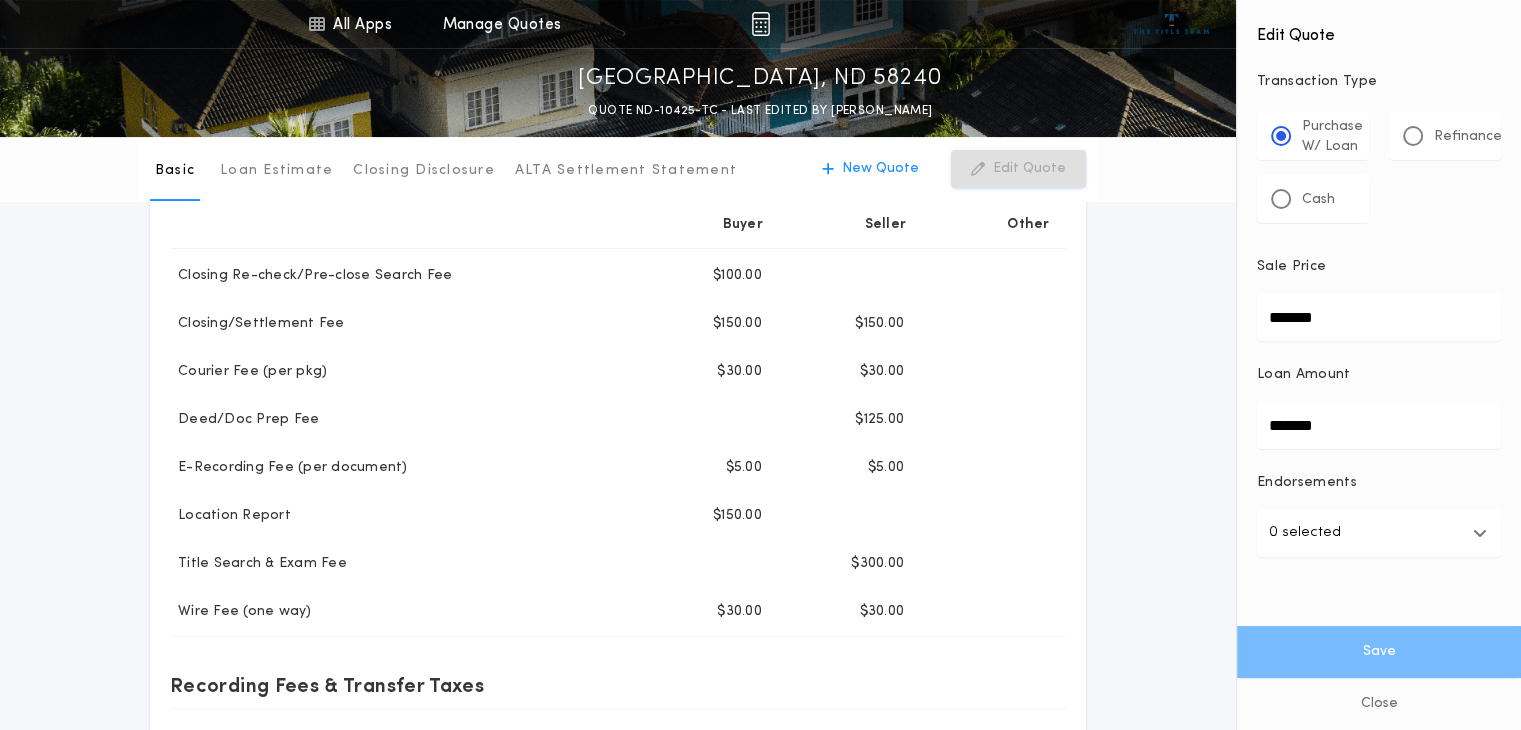 drag, startPoint x: 1328, startPoint y: 421, endPoint x: 1171, endPoint y: 431, distance: 157.31815 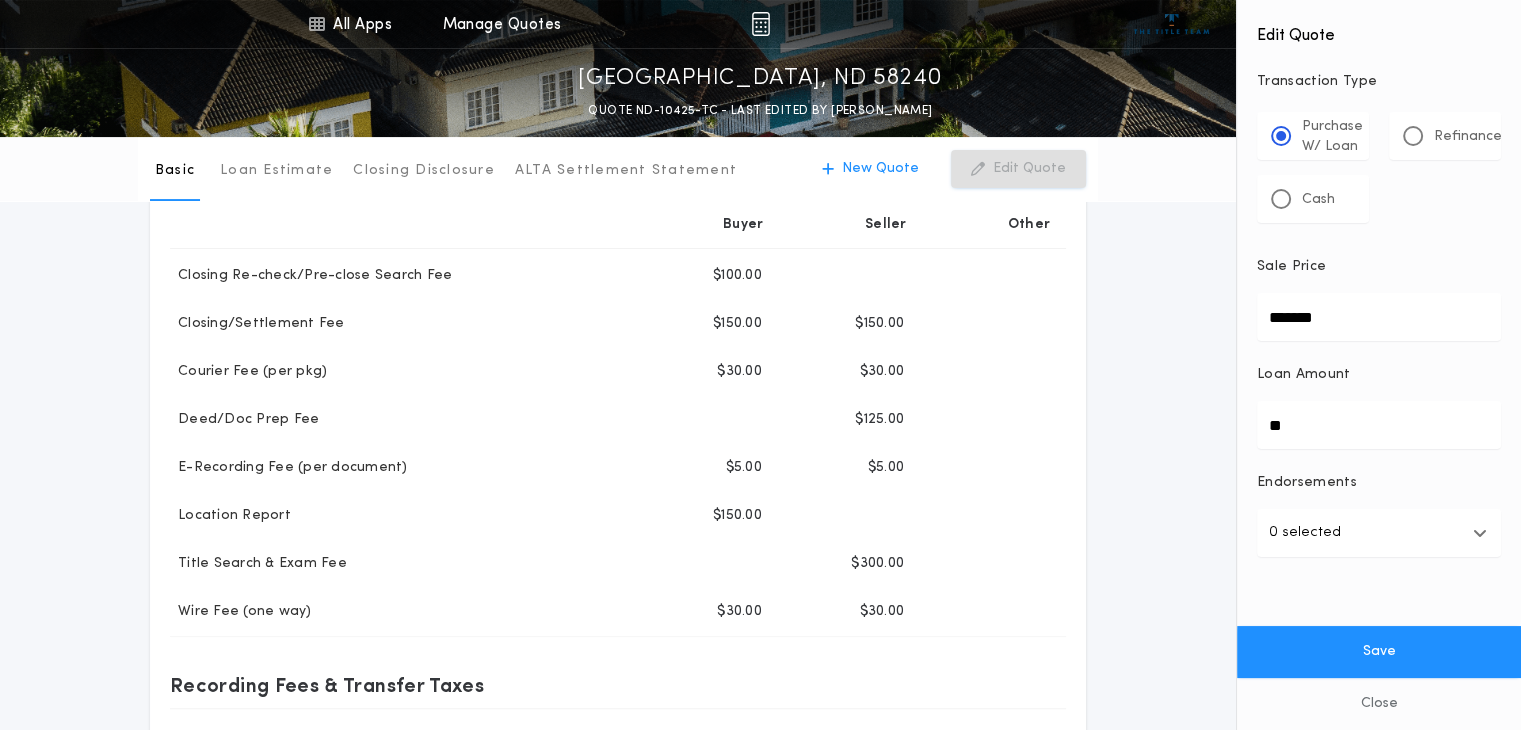 type on "**" 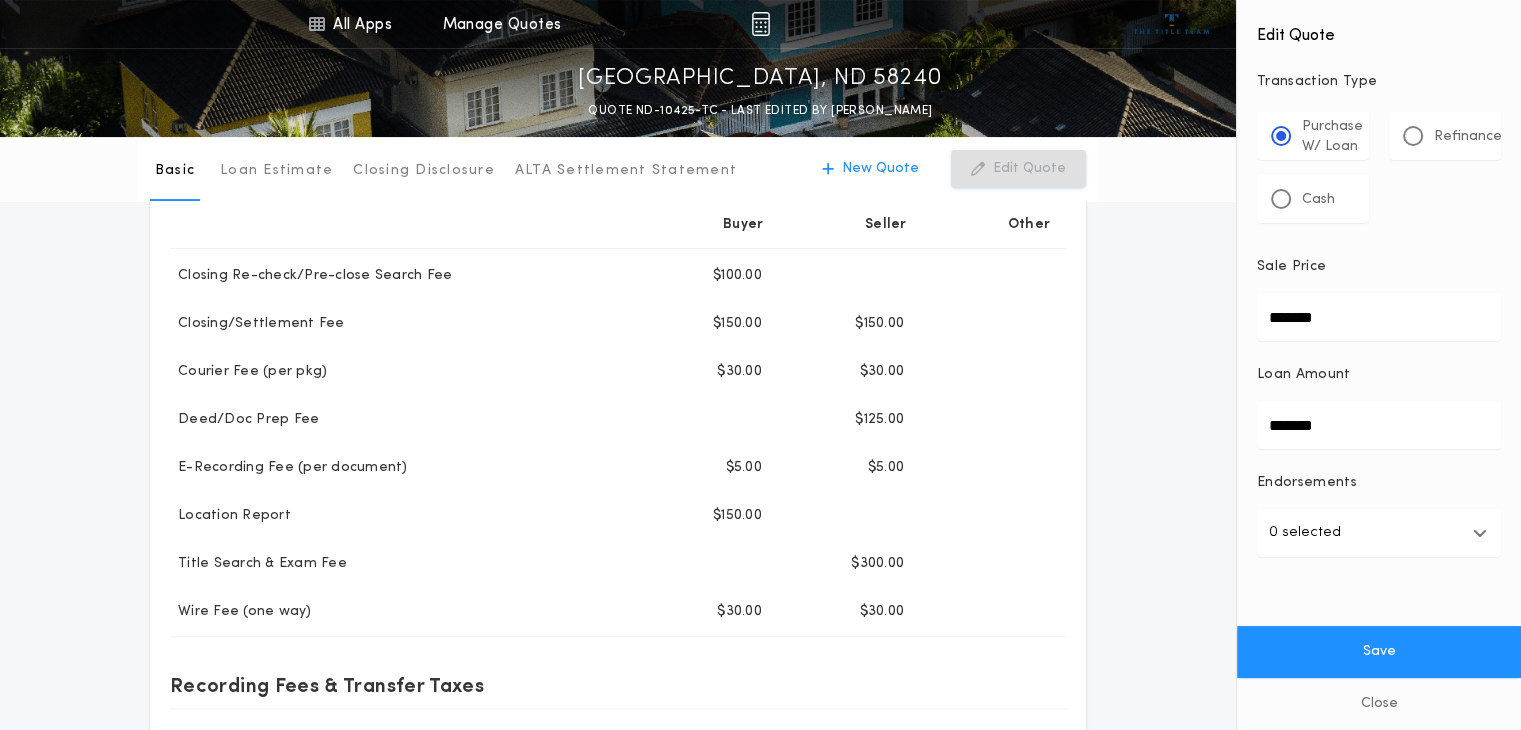 type on "*******" 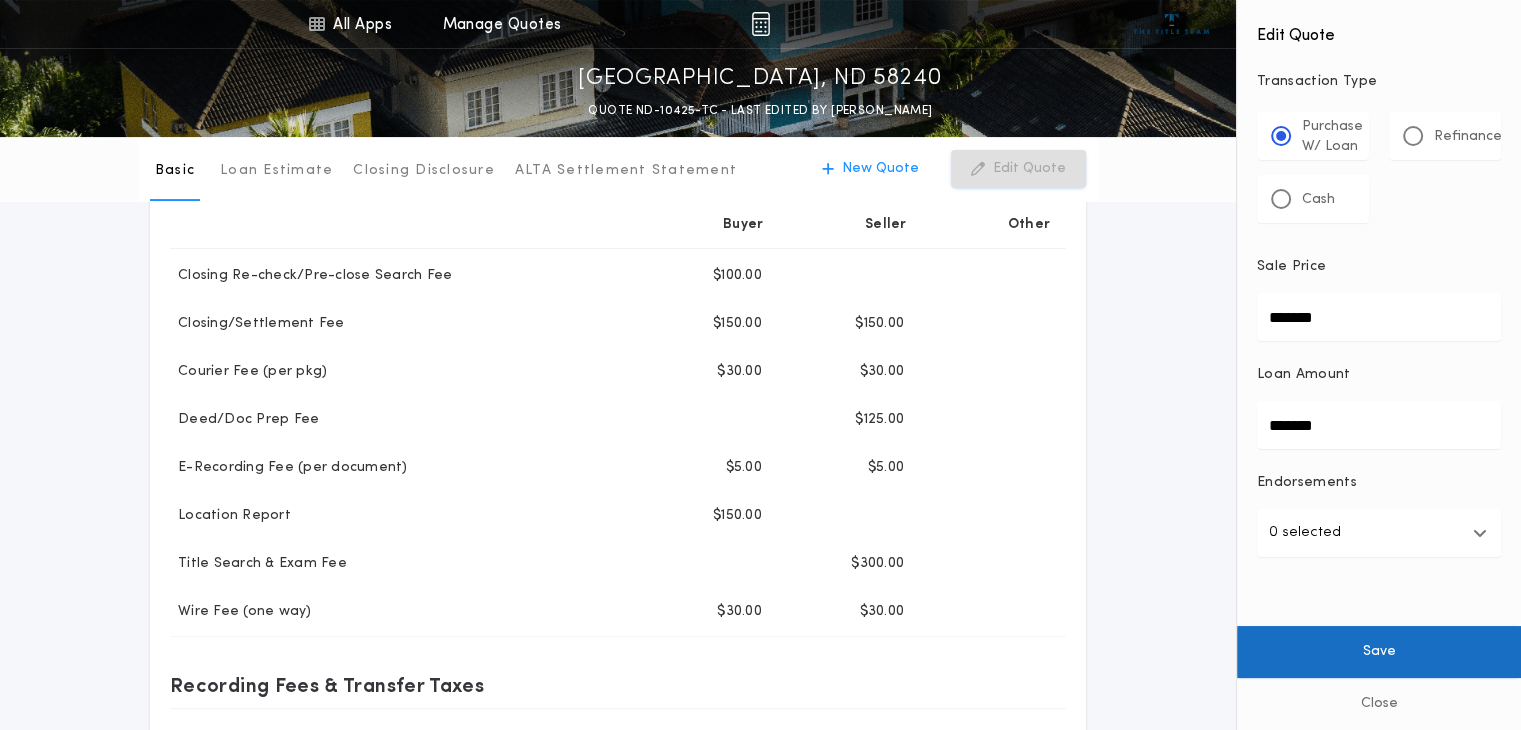 click on "Save" at bounding box center (1379, 652) 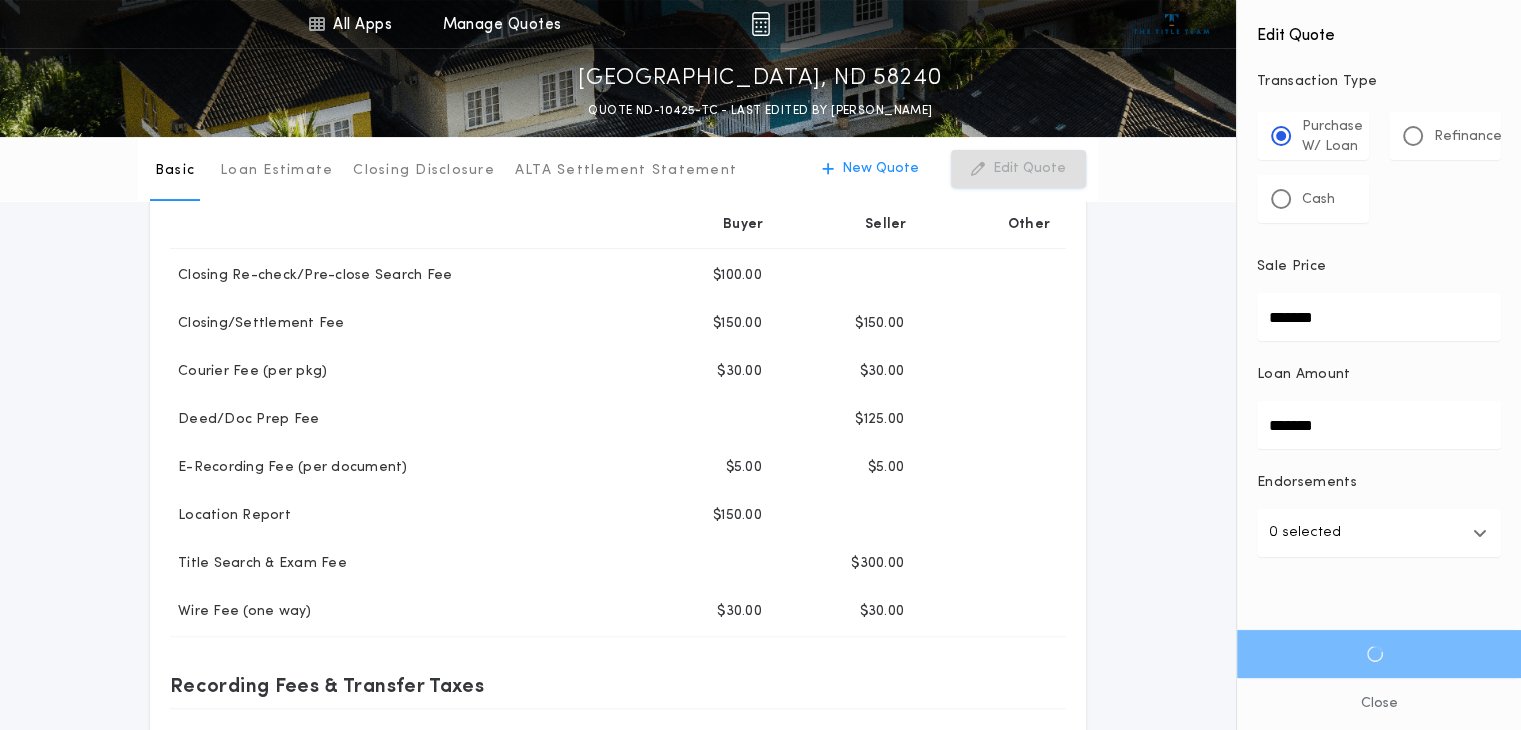 type on "*******" 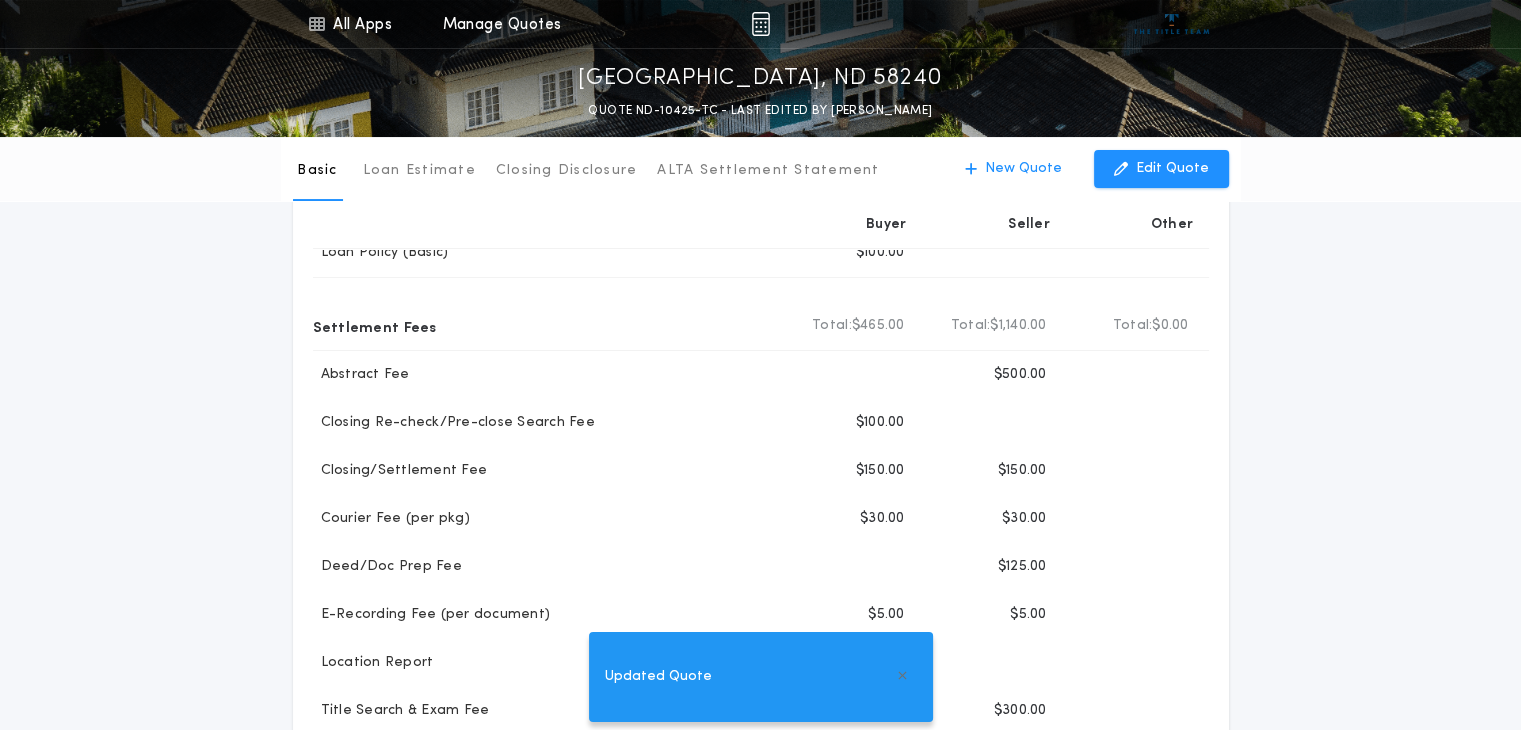 scroll, scrollTop: 300, scrollLeft: 0, axis: vertical 